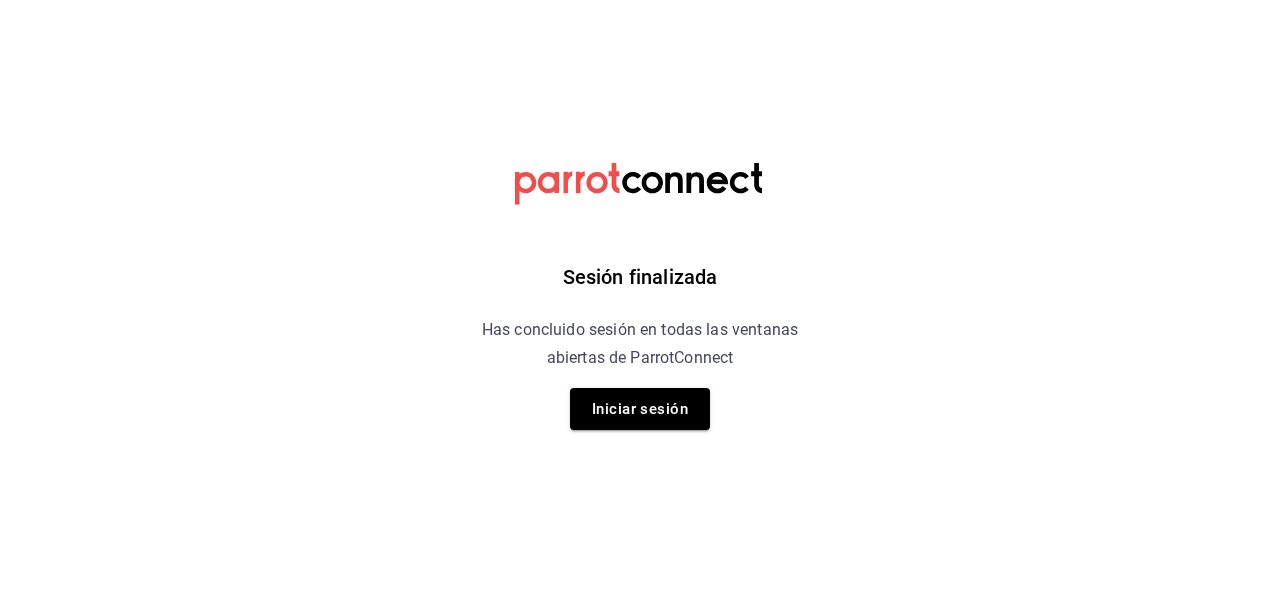 scroll, scrollTop: 0, scrollLeft: 0, axis: both 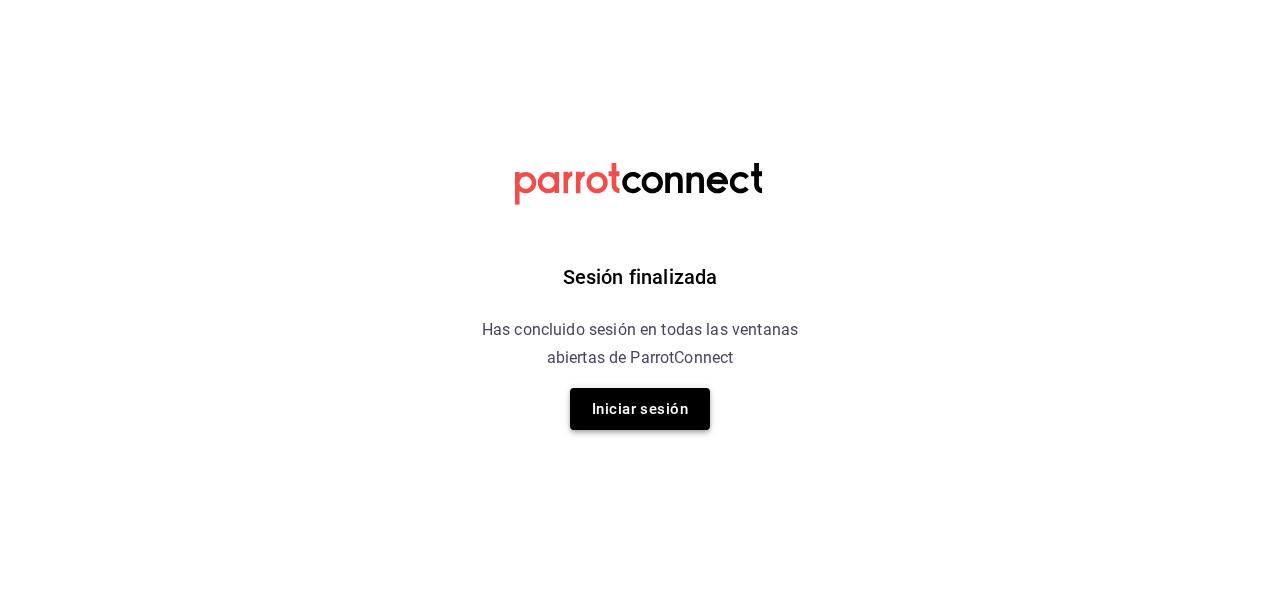 click on "Iniciar sesión" at bounding box center (640, 409) 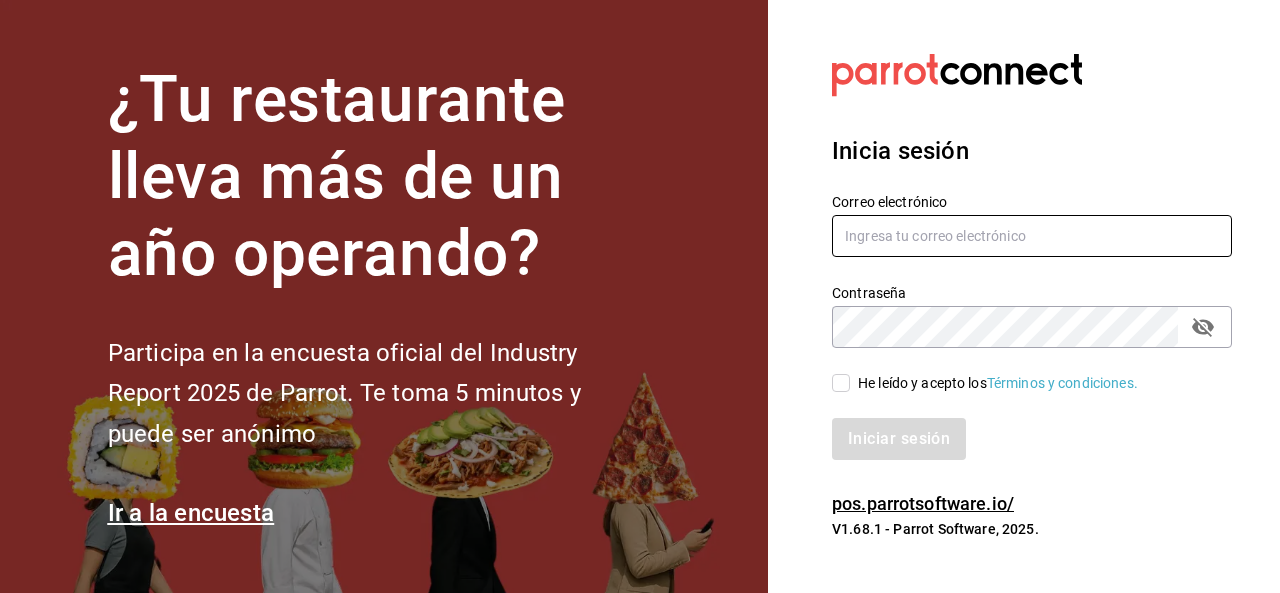 type on "falva@eci.edu.mx" 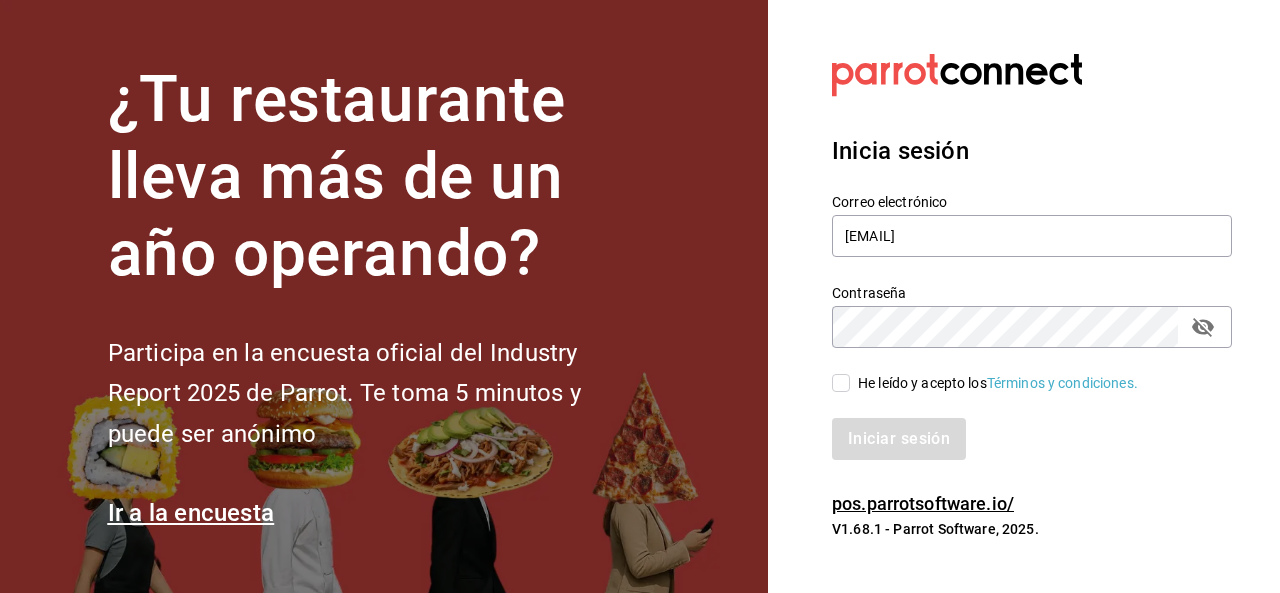 click on "He leído y acepto los  Términos y condiciones." at bounding box center [841, 383] 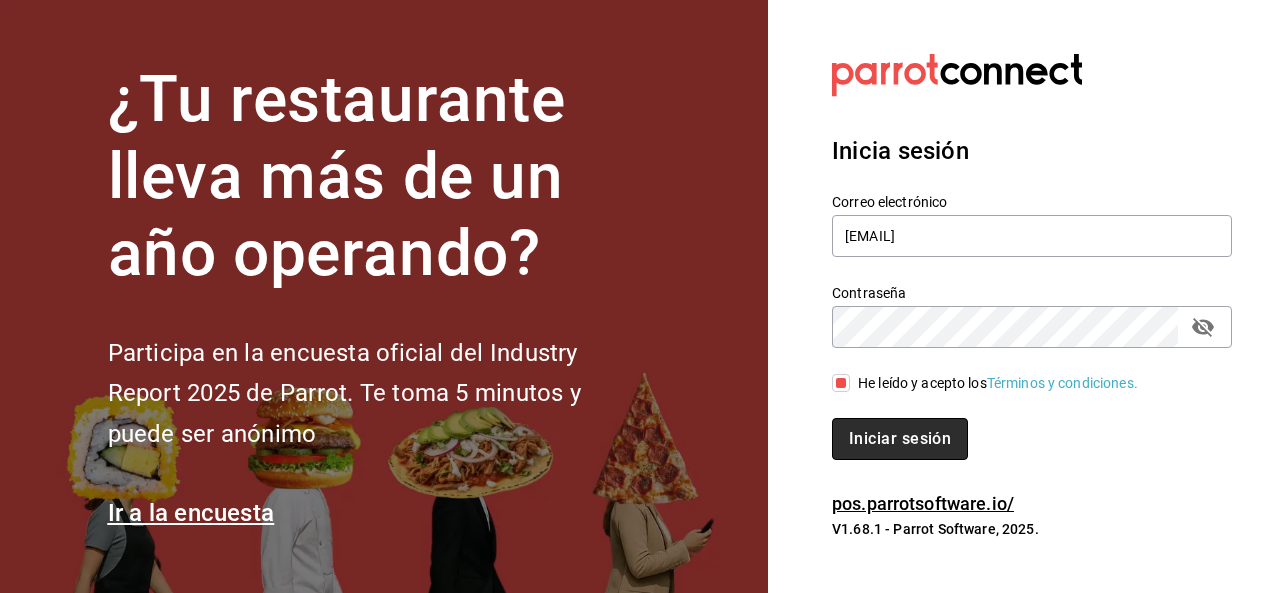 click on "Iniciar sesión" at bounding box center (900, 439) 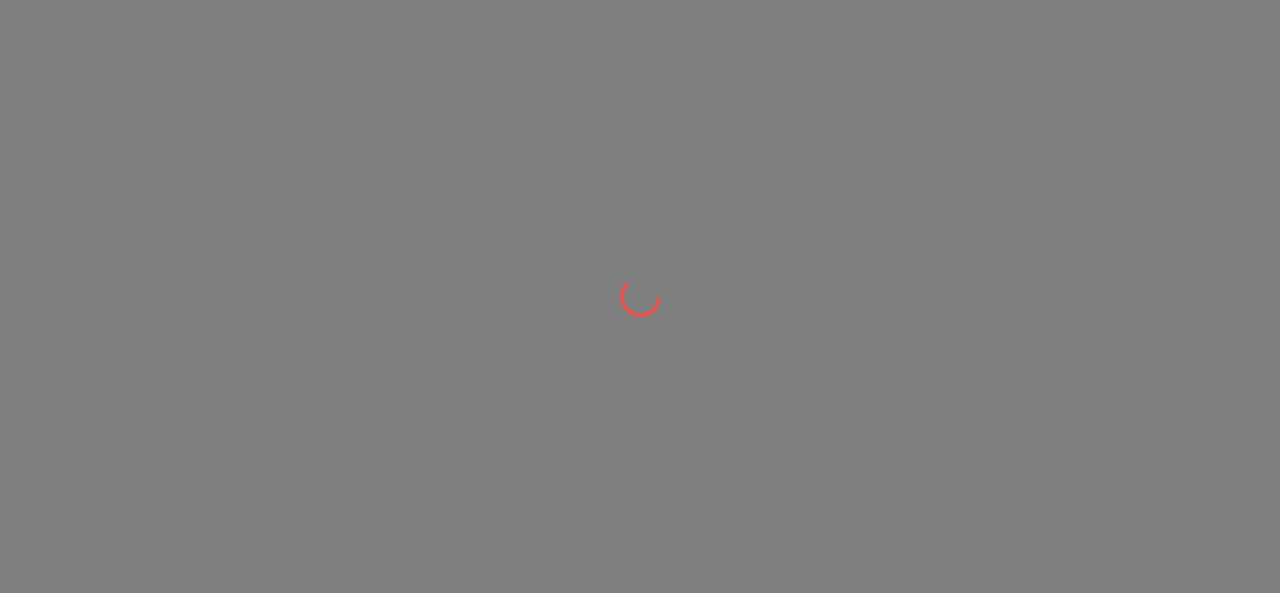 scroll, scrollTop: 0, scrollLeft: 0, axis: both 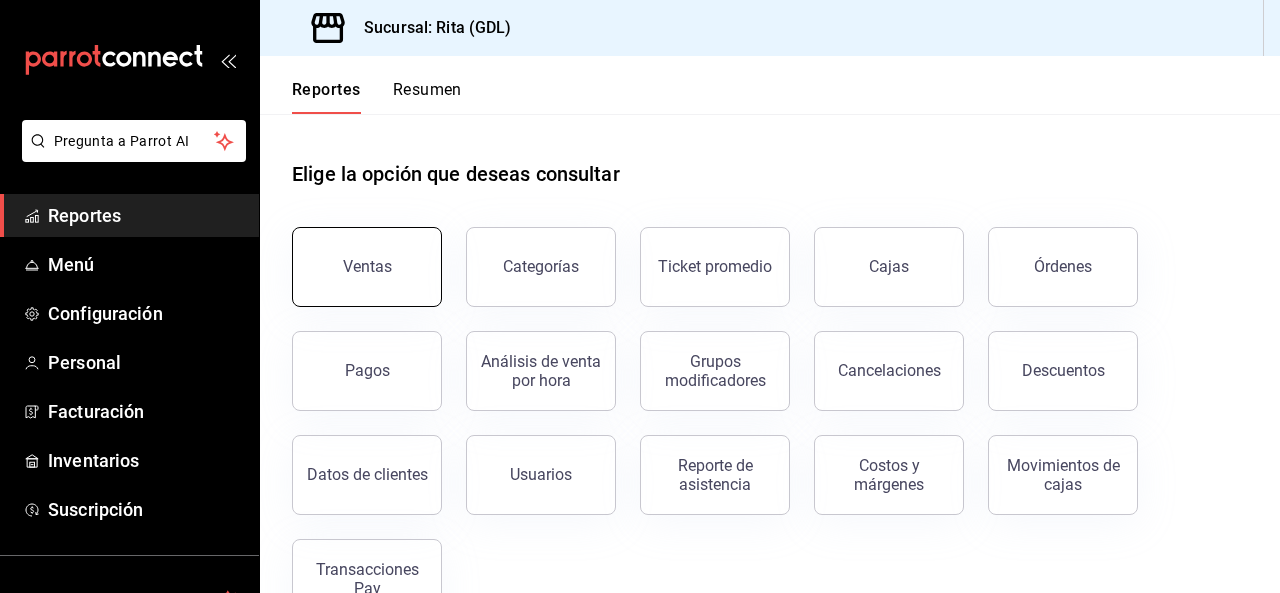 click on "Ventas" at bounding box center (367, 266) 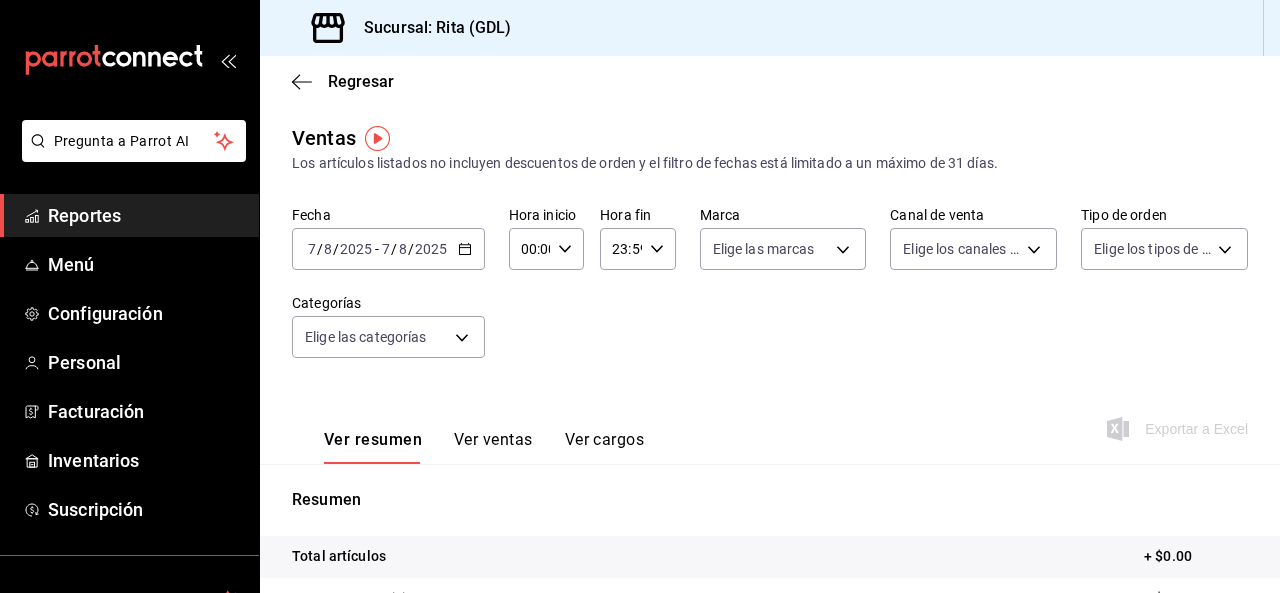 click 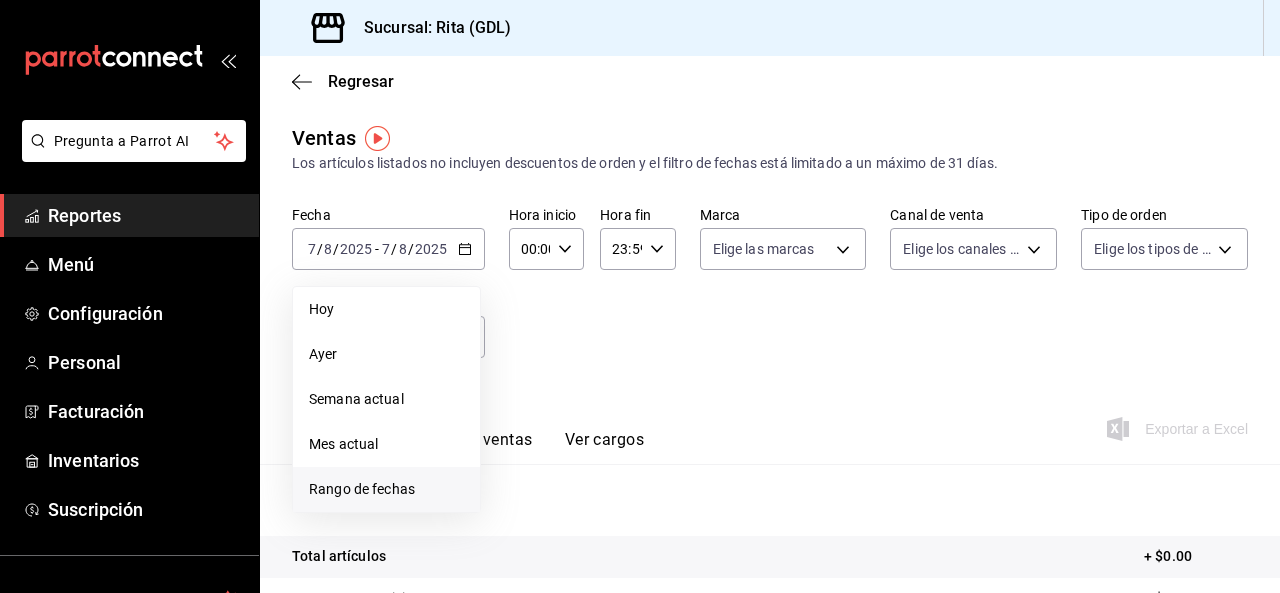 click on "Rango de fechas" at bounding box center [386, 489] 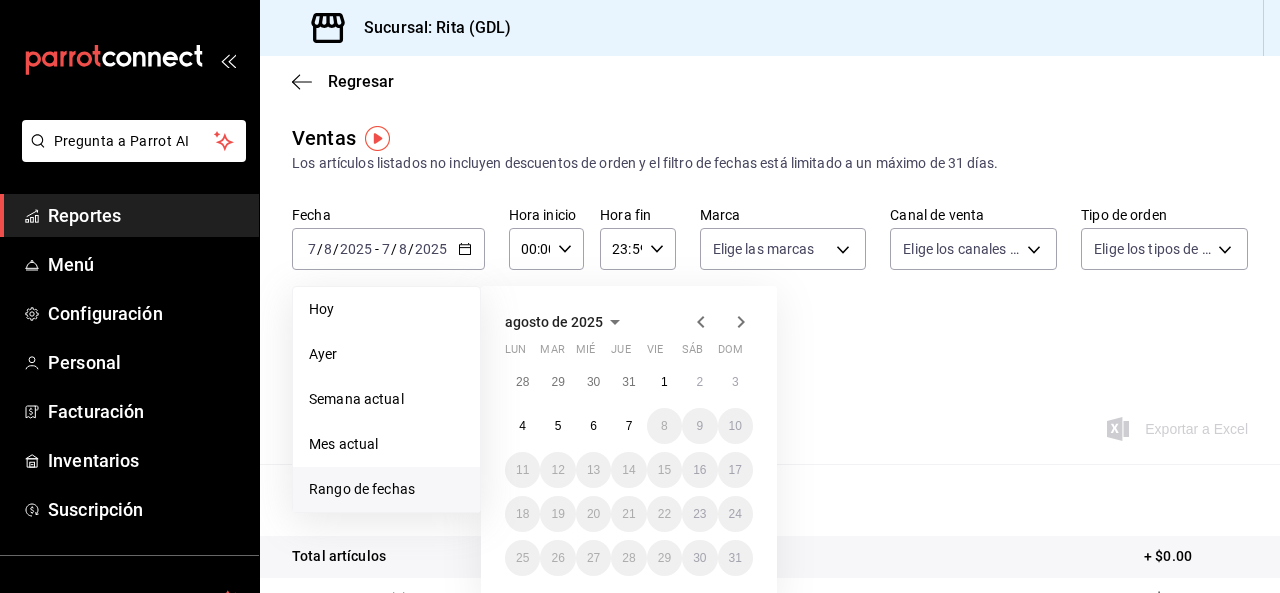 click 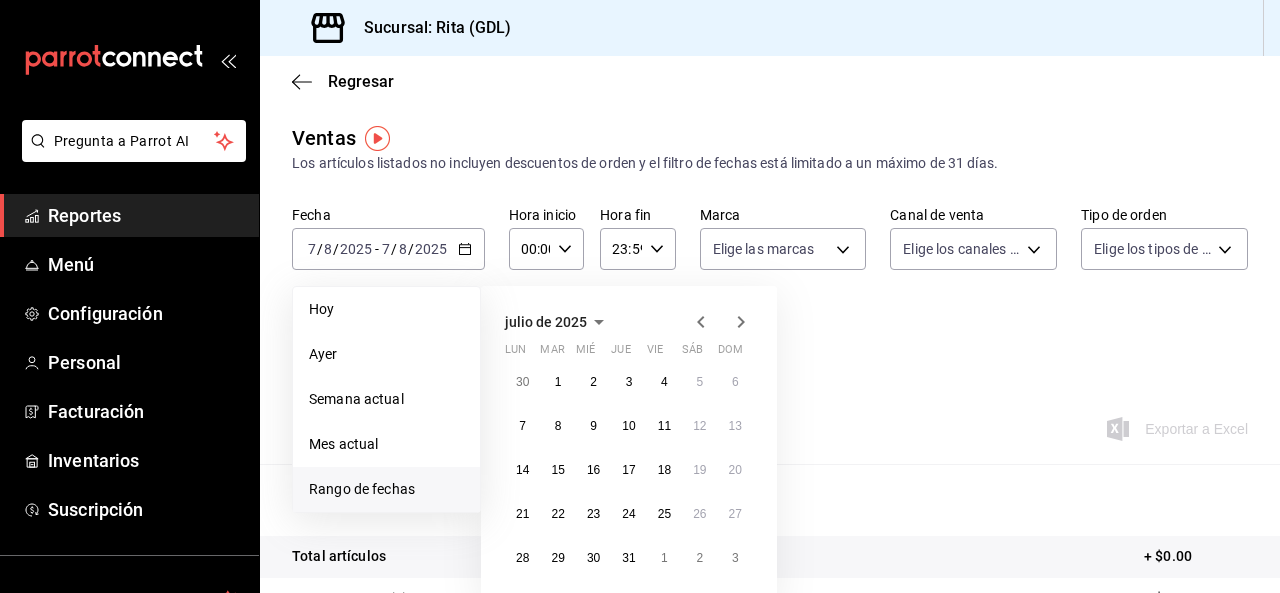 click 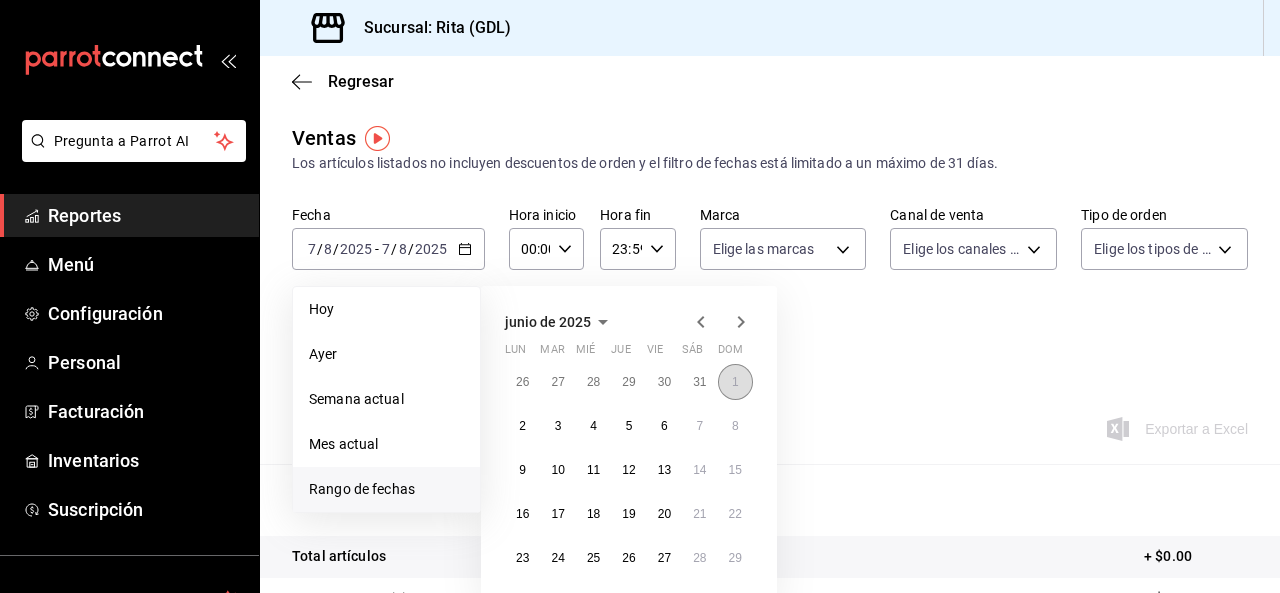 click on "1" at bounding box center (735, 382) 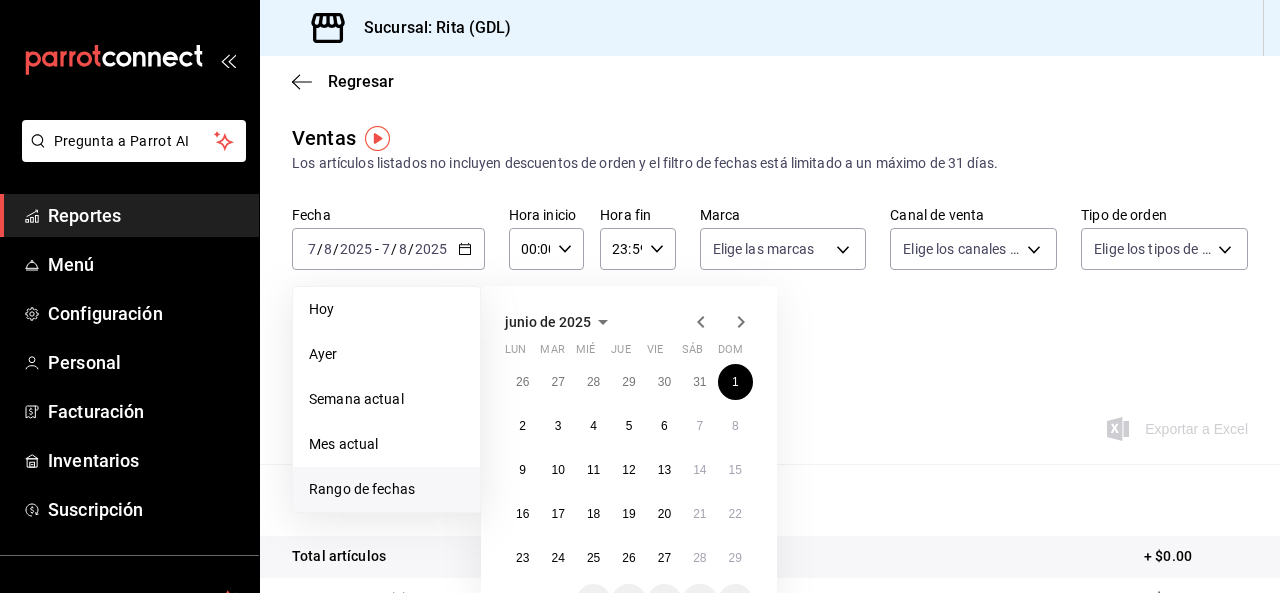 click 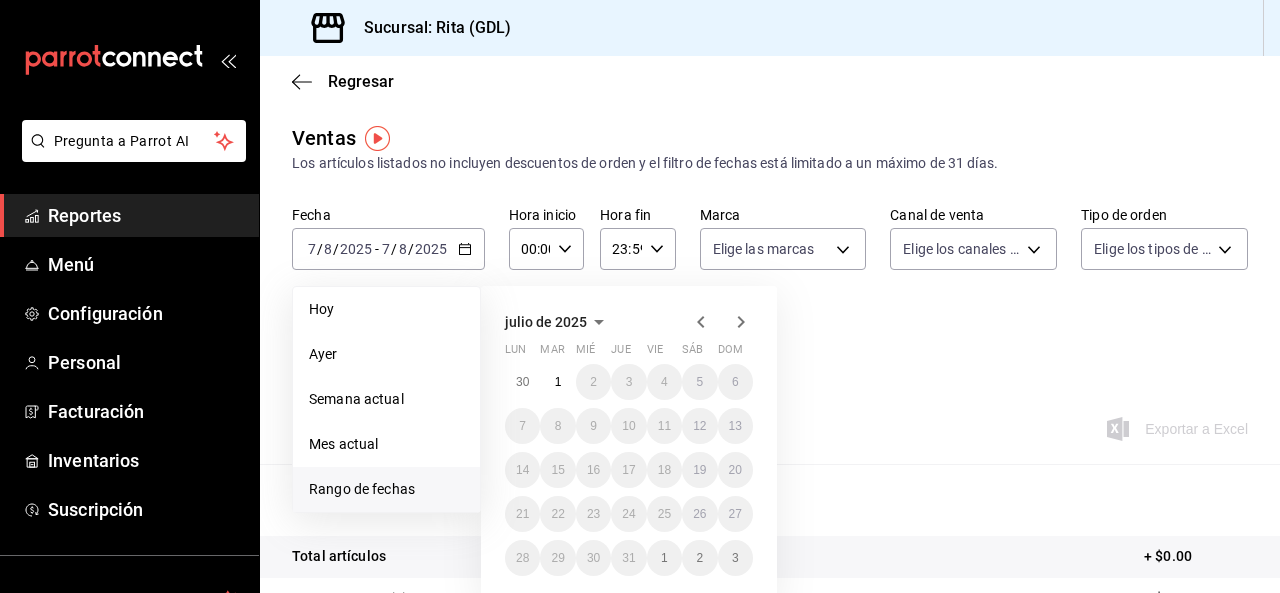 click 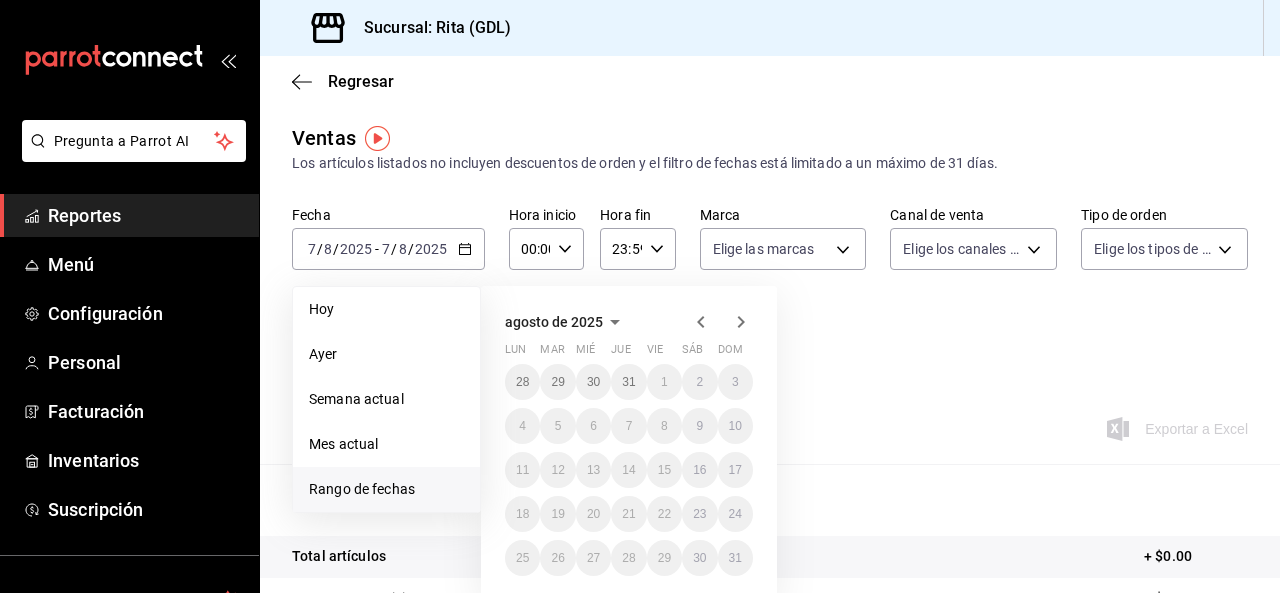 click 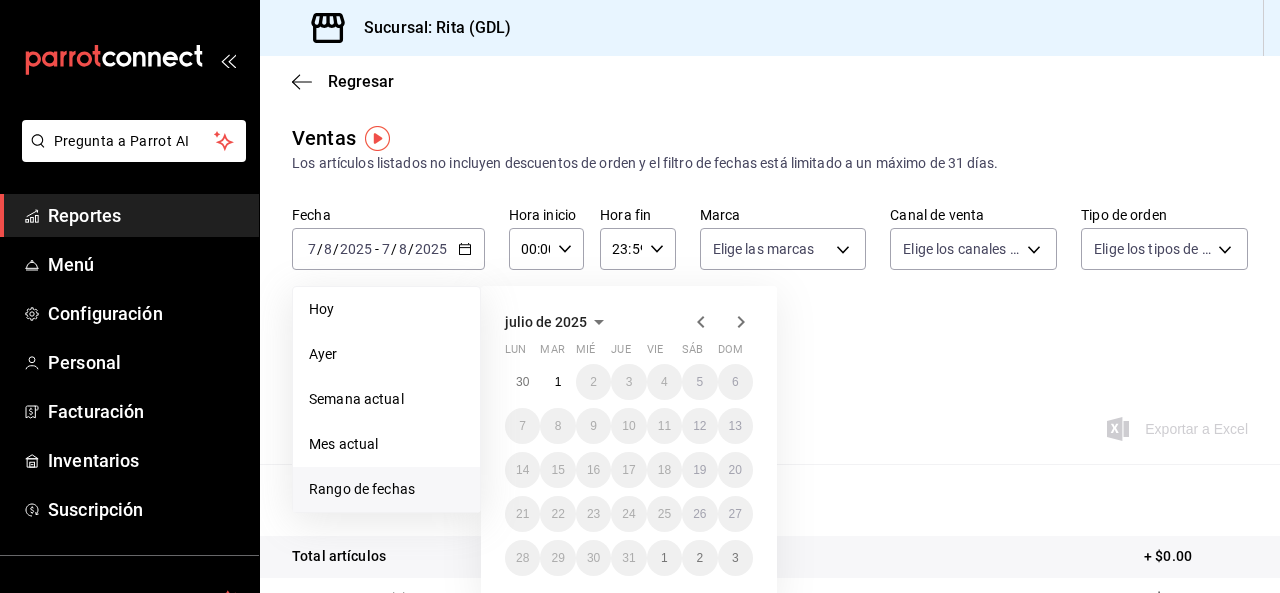 click 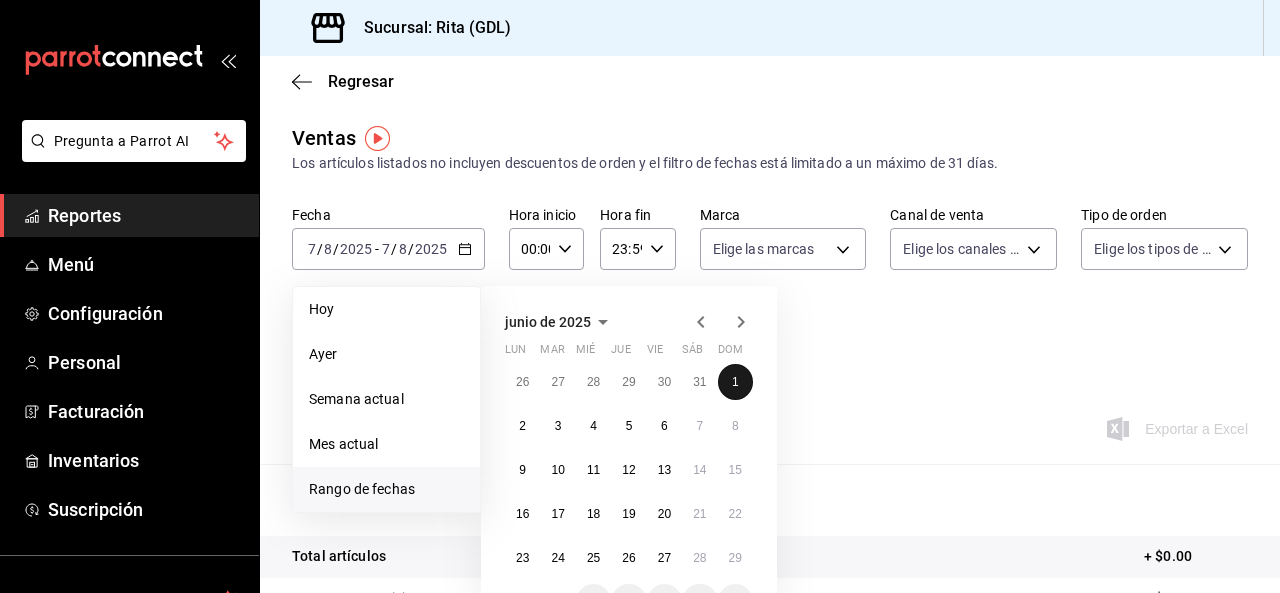 click on "1" at bounding box center (735, 382) 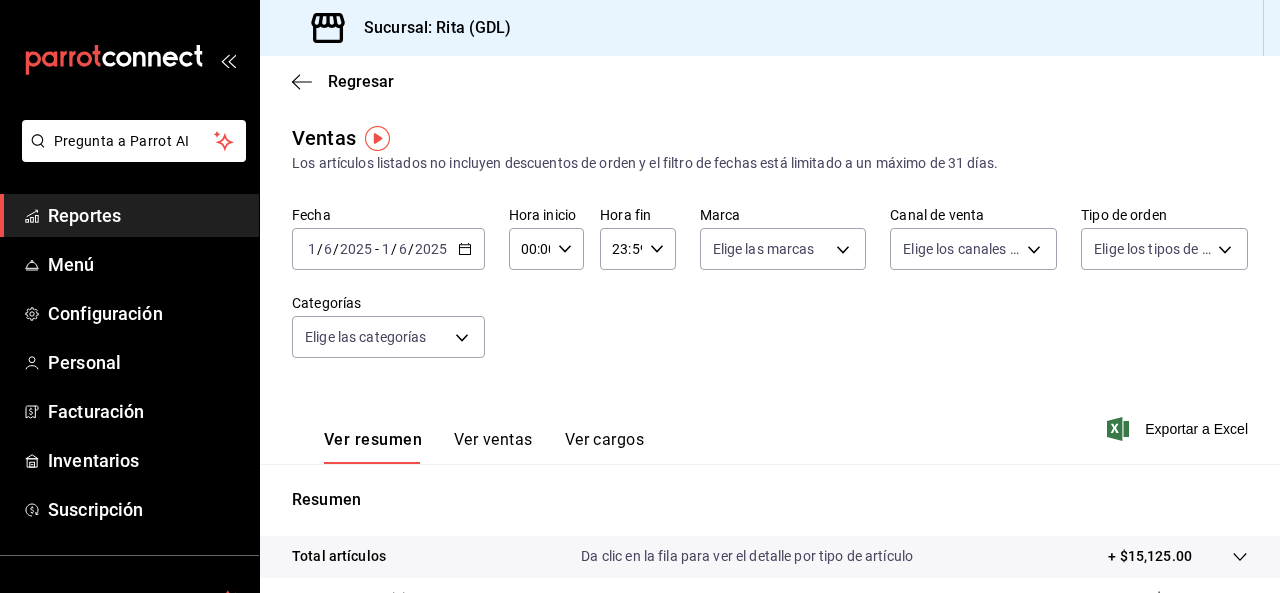 click on "2025-06-01 1 / 6 / 2025 - 2025-06-01 1 / 6 / 2025" at bounding box center [388, 249] 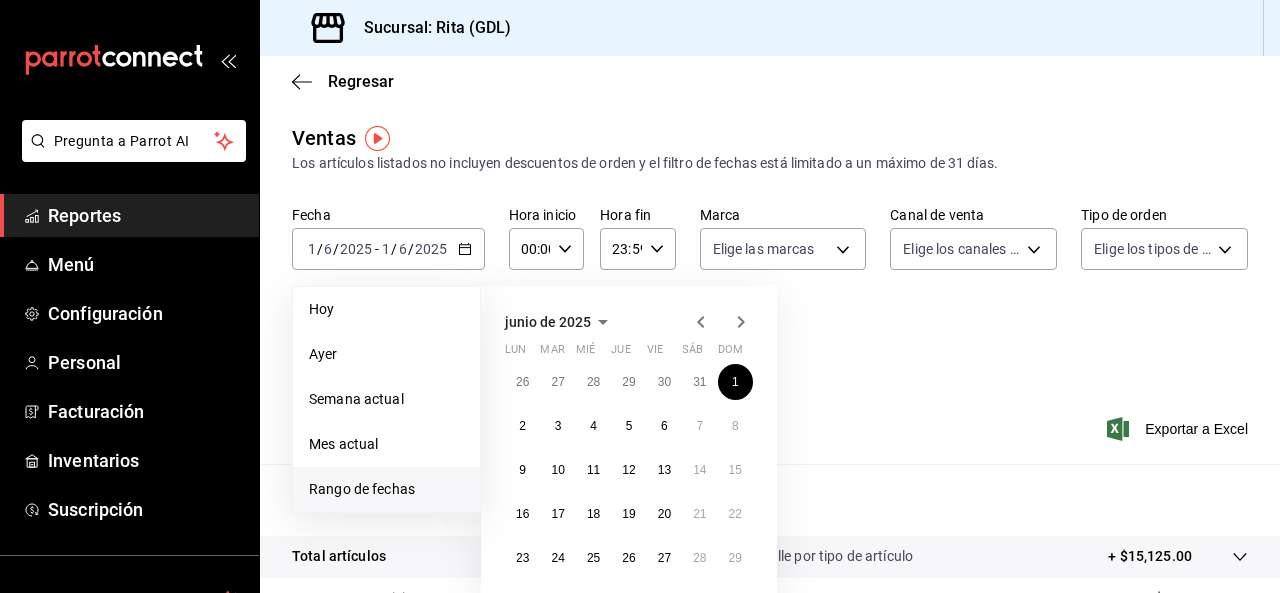 click 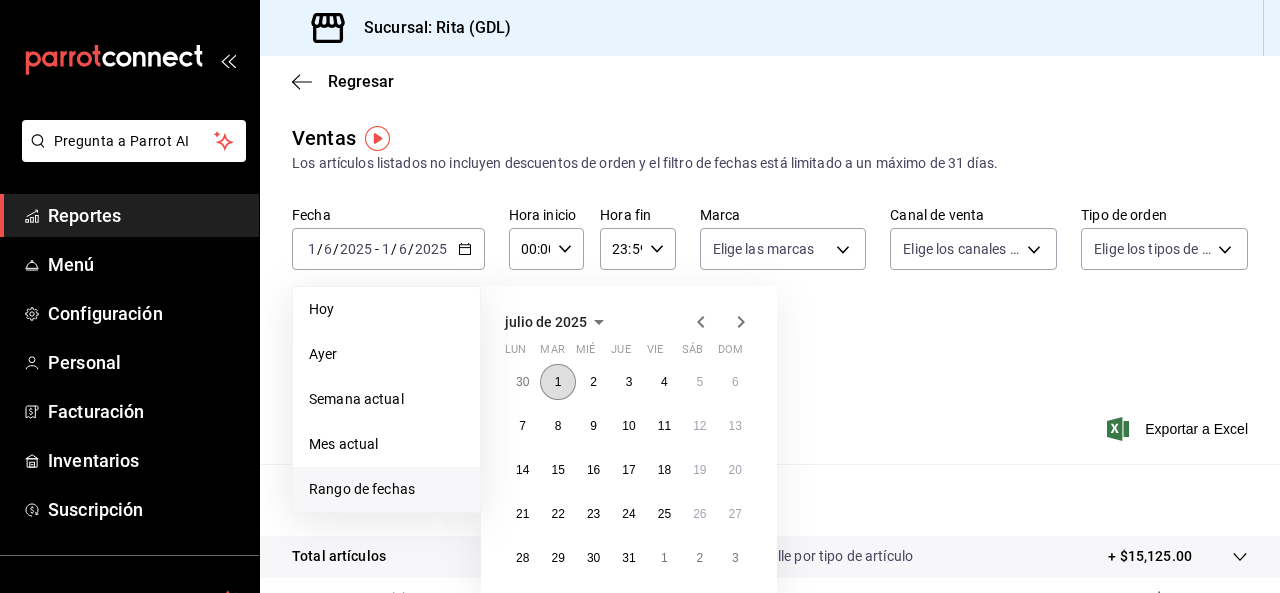 click on "1" at bounding box center (557, 382) 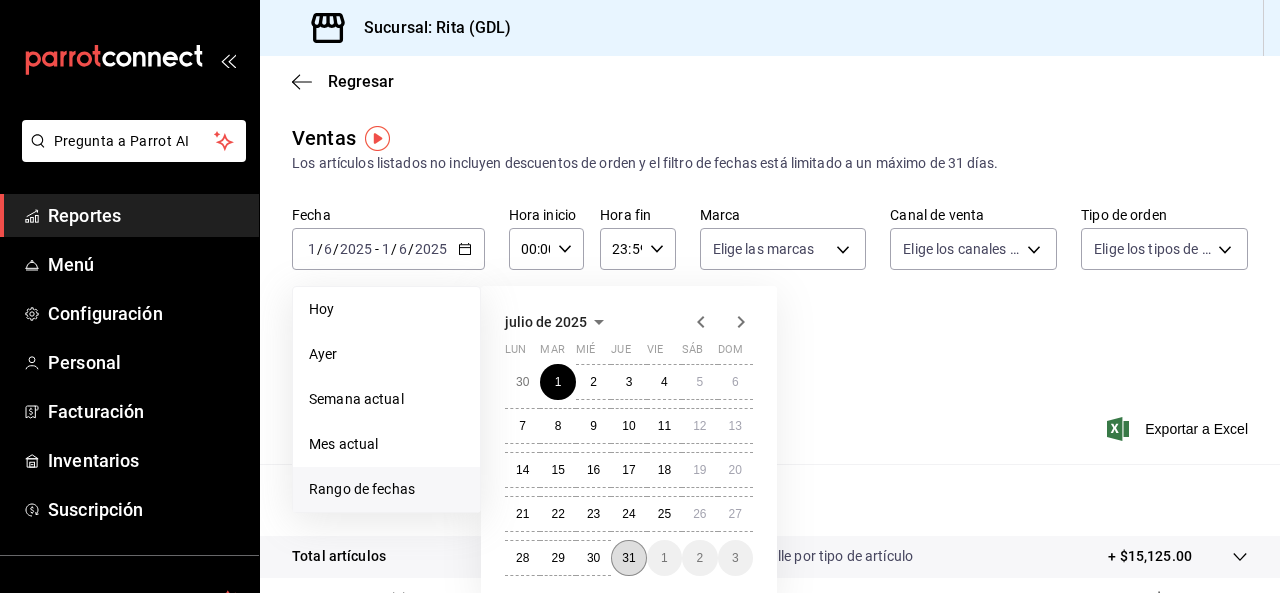 click on "31" at bounding box center [628, 558] 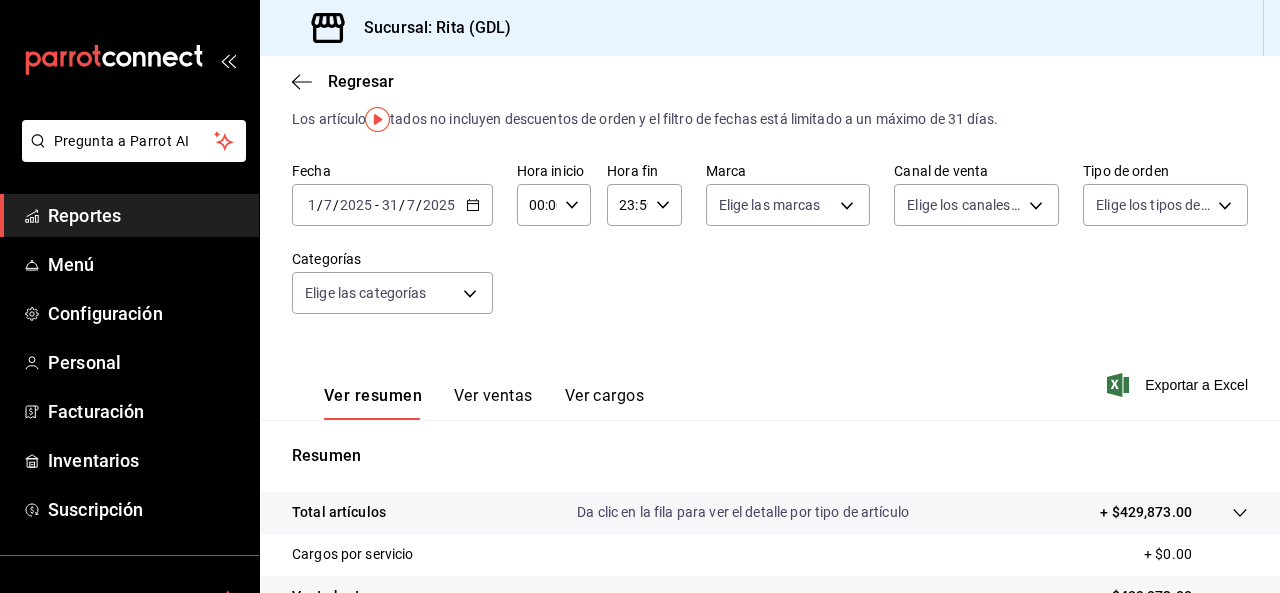 scroll, scrollTop: 0, scrollLeft: 0, axis: both 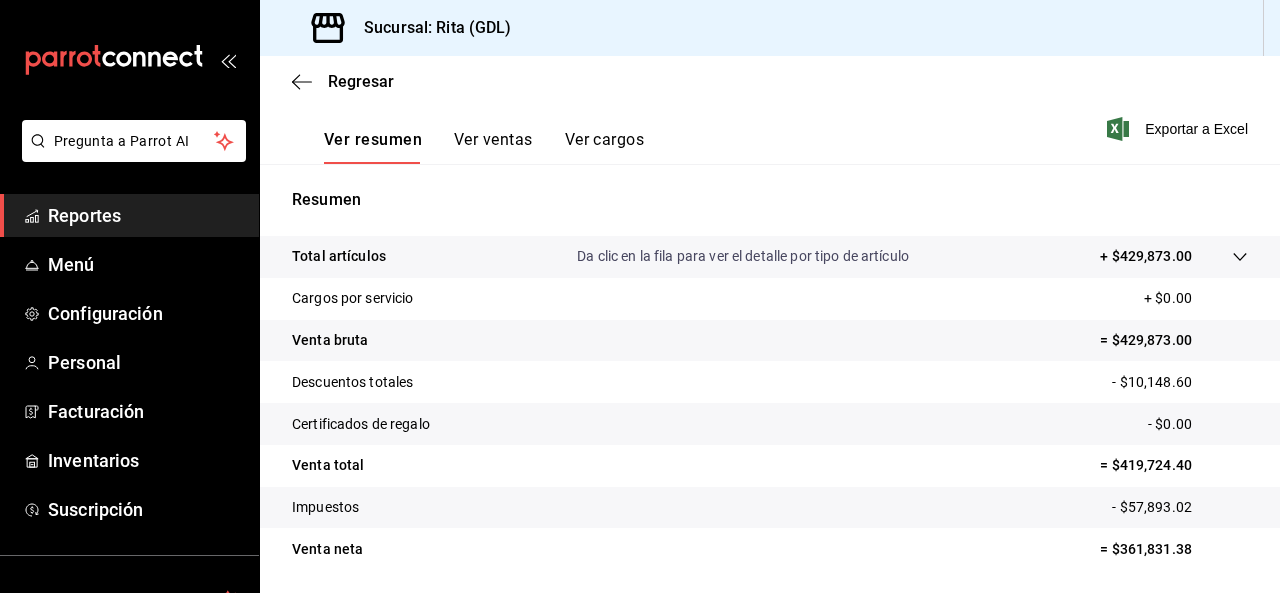 click on "Ver ventas" at bounding box center [493, 147] 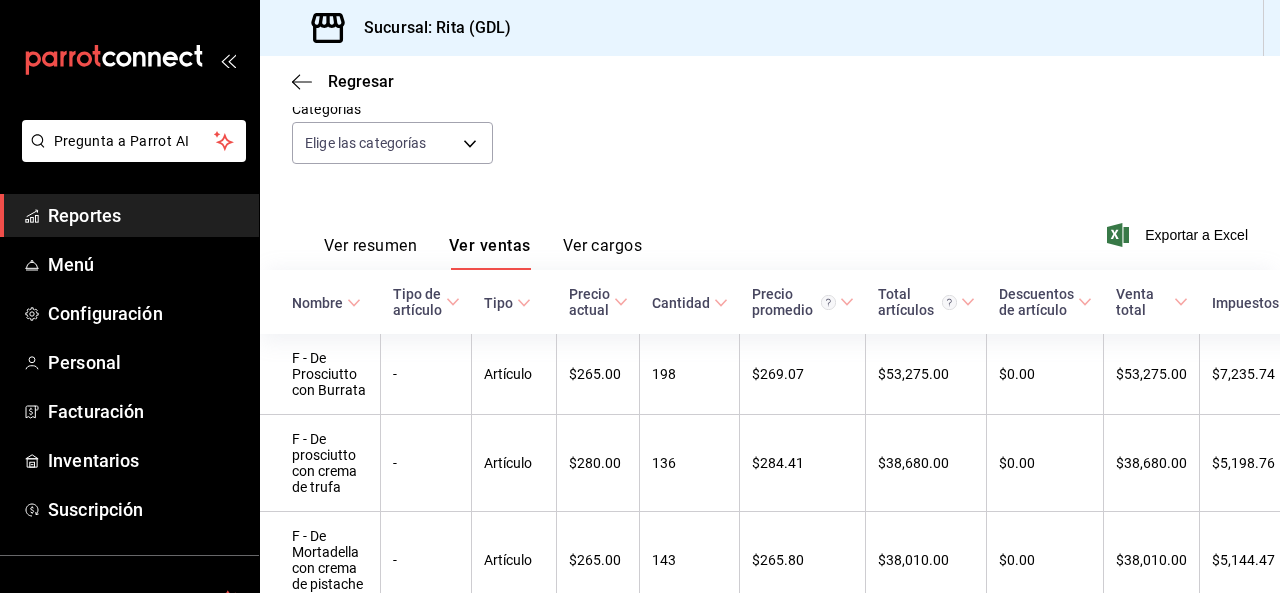 scroll, scrollTop: 100, scrollLeft: 0, axis: vertical 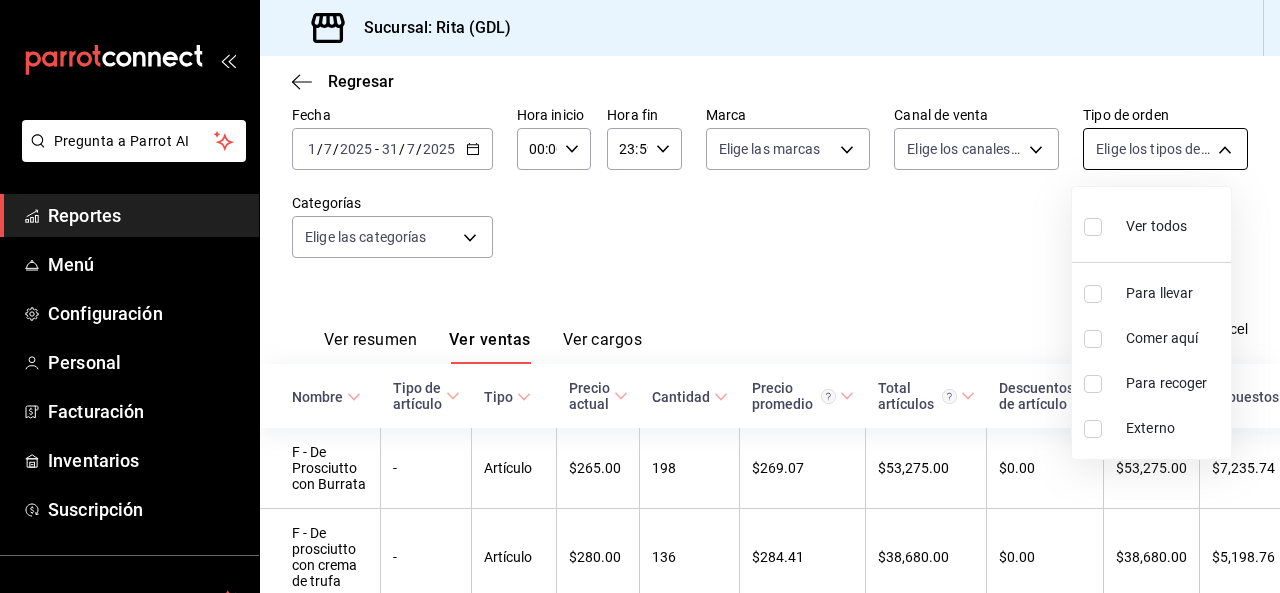 click on "Pregunta a Parrot AI Reportes   Menú   Configuración   Personal   Facturación   Inventarios   Suscripción   Ayuda Recomienda Parrot   [FIRST] [LAST]   Sugerir nueva función   Sucursal: [NAME] ([CITY]) Regresar Ventas Los artículos listados no incluyen descuentos de orden y el filtro de fechas está limitado a un máximo de 31 días. Fecha [DATE] [DATE] - [DATE] [DATE] Hora inicio [TIME] Hora inicio Hora fin [TIME] Hora fin Marca Elige las marcas Canal de venta Elige los canales de venta Tipo de orden Elige los tipos de orden Categorías Elige las categorías Ver resumen Ver ventas Ver cargos Exportar a Excel Nombre Tipo de artículo Tipo Precio actual Cantidad Precio promedio   Total artículos   Descuentos de artículo Venta total Impuestos Venta neta F - De Prosciutto con Burrata - Artículo $265.00 198 $269.07 $53,275.00 $0.00 $53,275.00 $7,235.74 $46,039.26 F - De prosciutto con crema de trufa - Artículo $280.00 136 $284.41 $38,680.00 $0.00 $38,680.00 $5,198.76 $33,481.24 - Artículo 143" at bounding box center (640, 296) 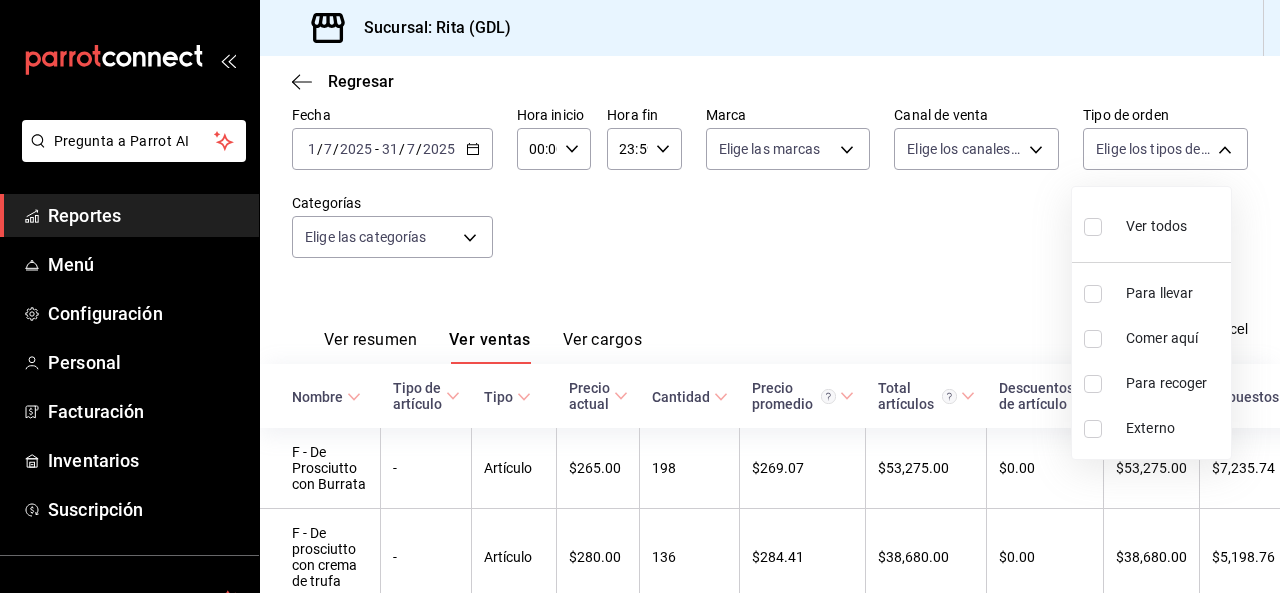 click at bounding box center (640, 296) 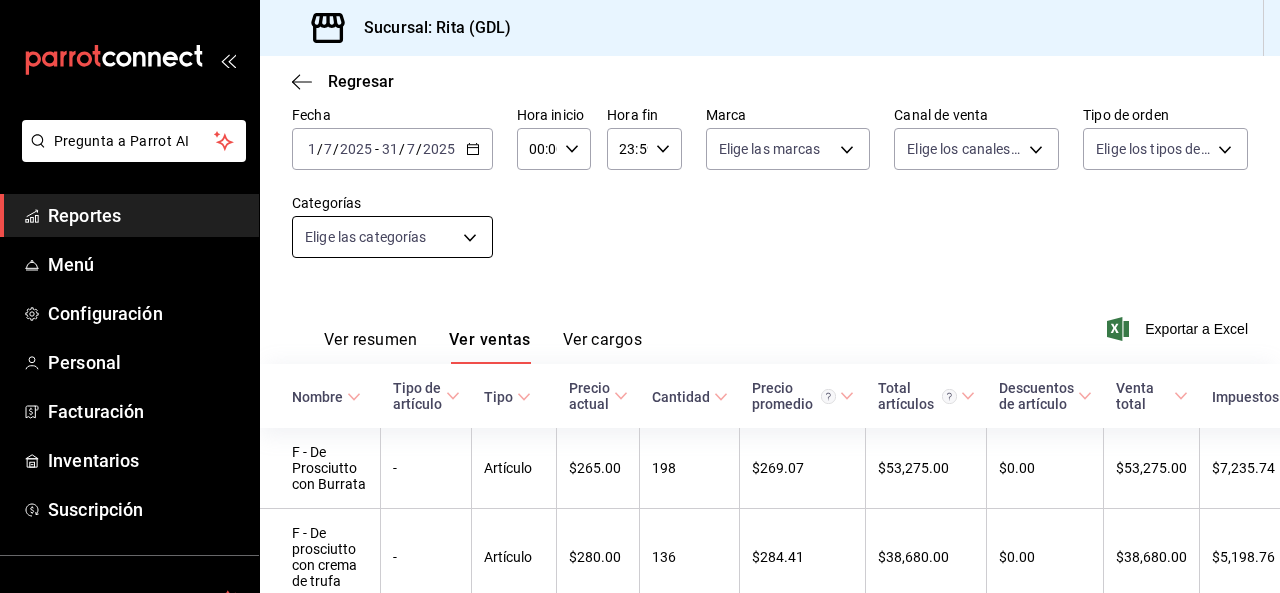 click on "Pregunta a Parrot AI Reportes   Menú   Configuración   Personal   Facturación   Inventarios   Suscripción   Ayuda Recomienda Parrot   [FIRST] [LAST]   Sugerir nueva función   Sucursal: [NAME] ([CITY]) Regresar Ventas Los artículos listados no incluyen descuentos de orden y el filtro de fechas está limitado a un máximo de 31 días. Fecha [DATE] [DATE] - [DATE] [DATE] Hora inicio [TIME] Hora inicio Hora fin [TIME] Hora fin Marca Elige las marcas Canal de venta Elige los canales de venta Tipo de orden Elige los tipos de orden Categorías Elige las categorías Ver resumen Ver ventas Ver cargos Exportar a Excel Nombre Tipo de artículo Tipo Precio actual Cantidad Precio promedio   Total artículos   Descuentos de artículo Venta total Impuestos Venta neta F - De Prosciutto con Burrata - Artículo $265.00 198 $269.07 $53,275.00 $0.00 $53,275.00 $7,235.74 $46,039.26 F - De prosciutto con crema de trufa - Artículo $280.00 136 $284.41 $38,680.00 $0.00 $38,680.00 $5,198.76 $33,481.24 - Artículo 143" at bounding box center (640, 296) 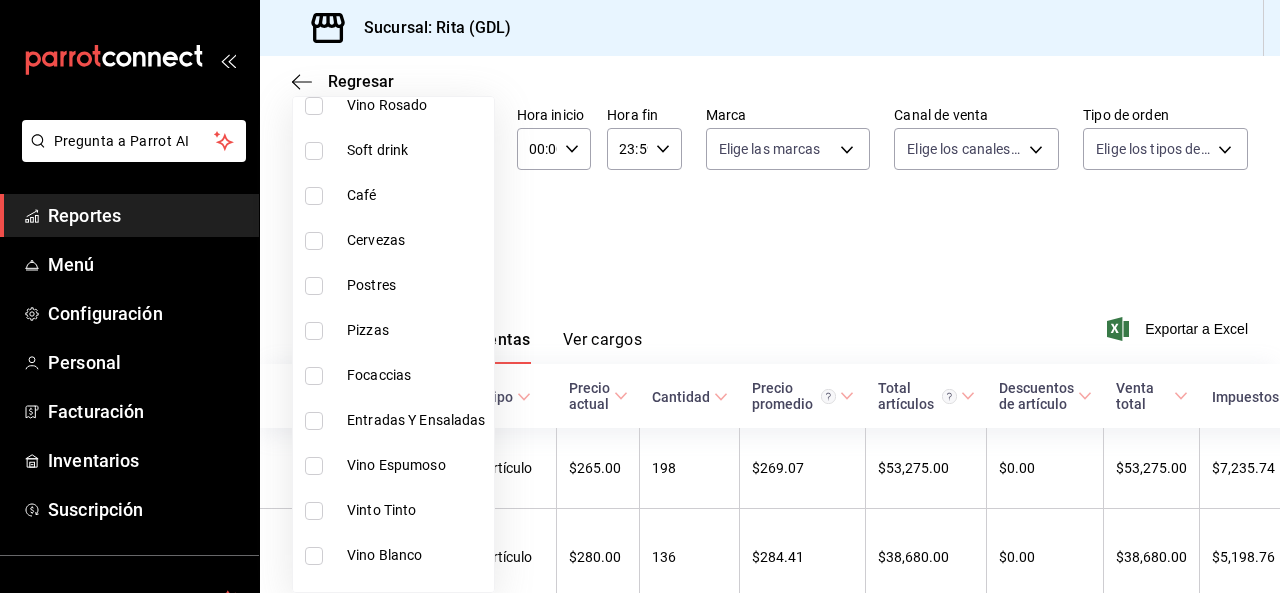 scroll, scrollTop: 338, scrollLeft: 0, axis: vertical 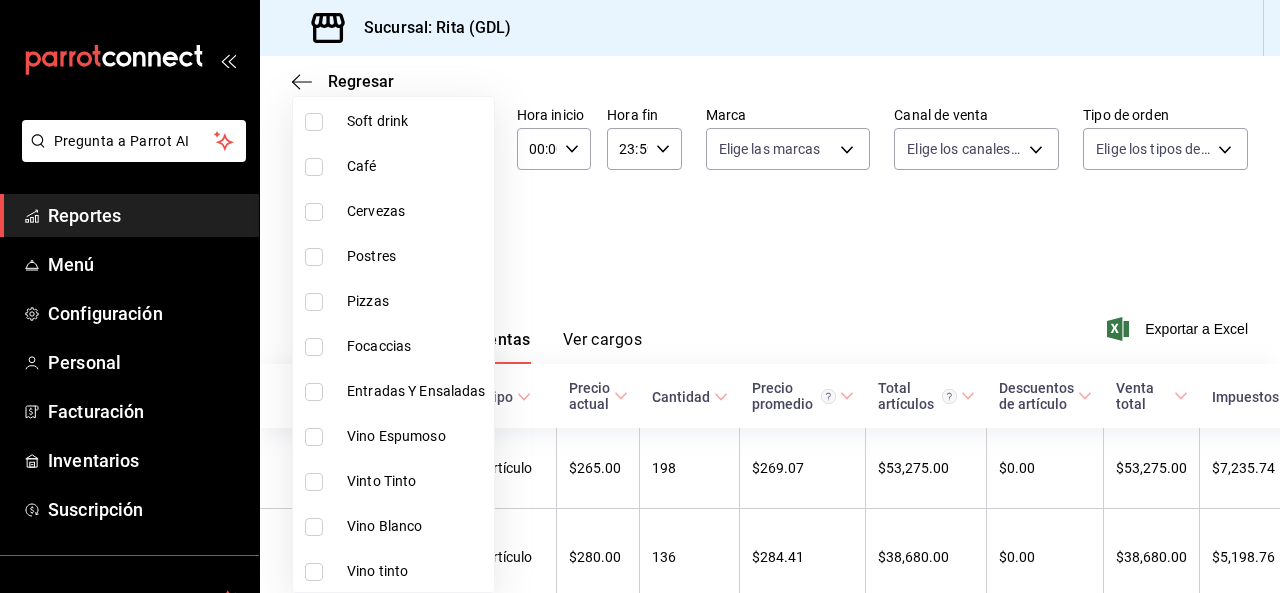 click on "Focaccias" at bounding box center (416, 346) 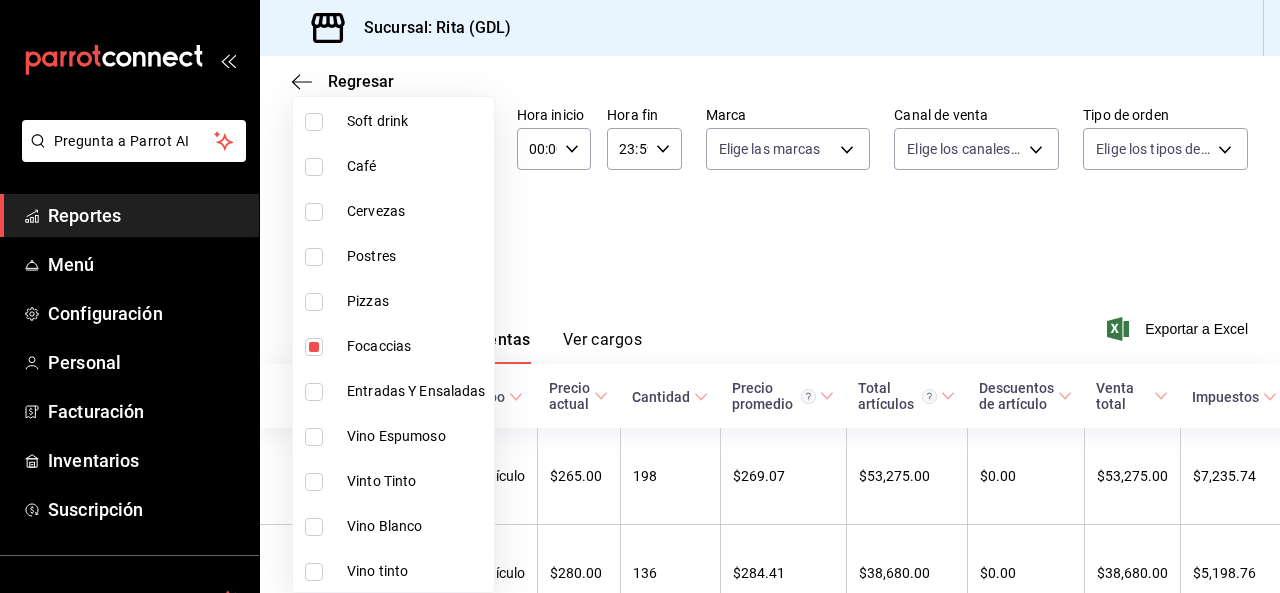 click at bounding box center (640, 296) 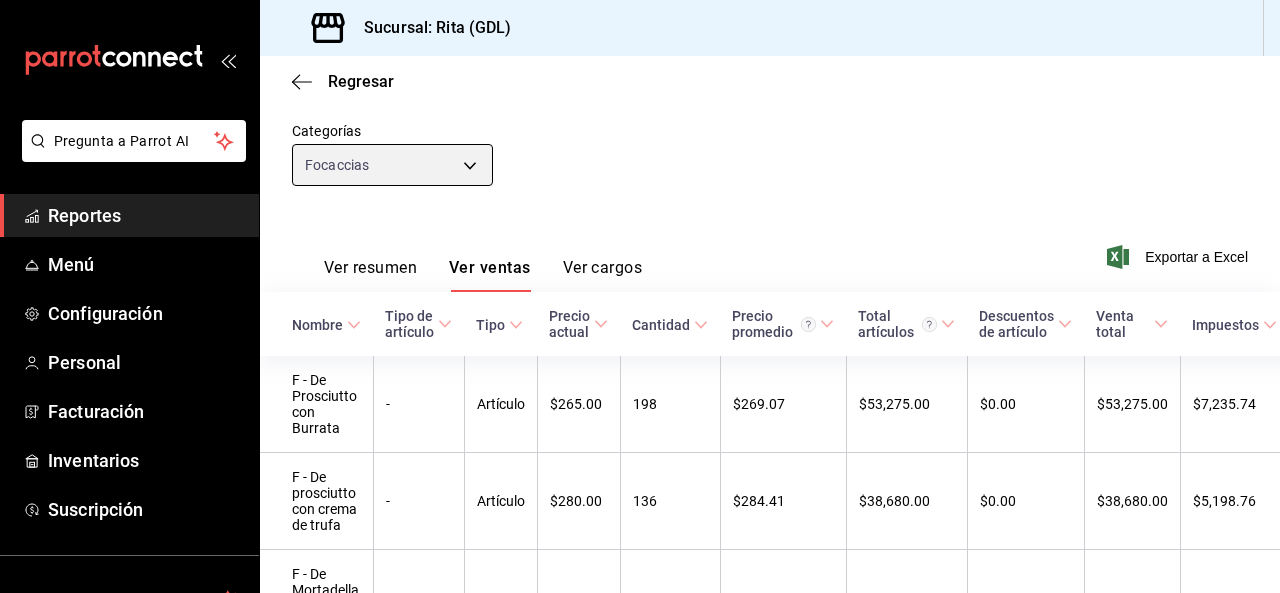 scroll, scrollTop: 200, scrollLeft: 0, axis: vertical 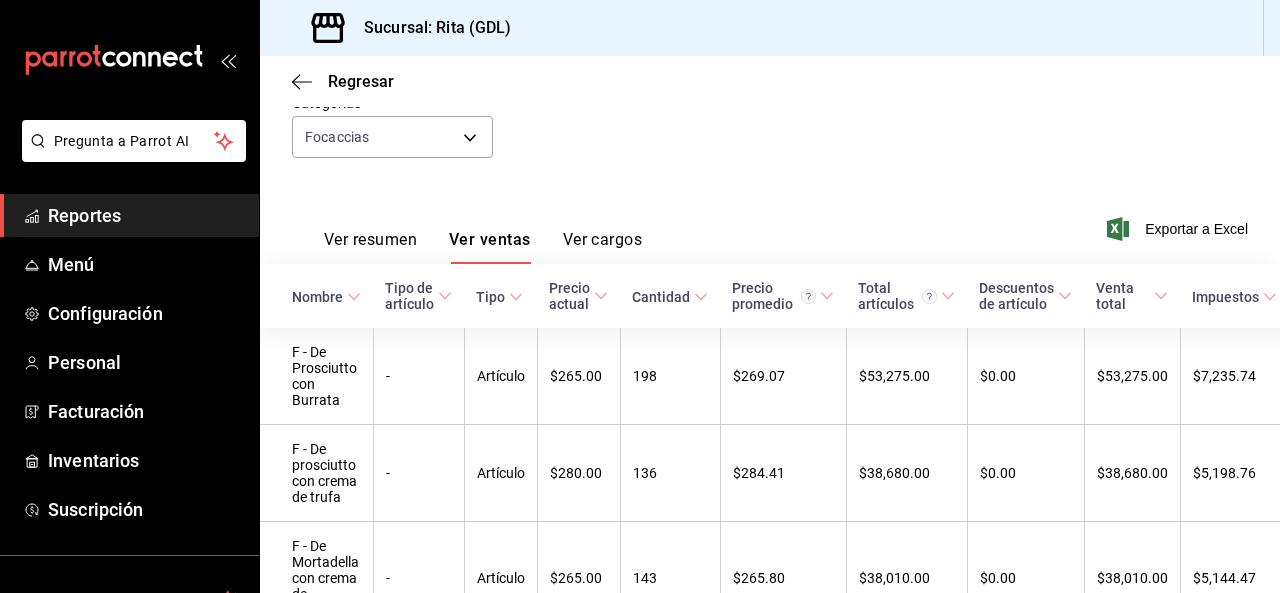 click 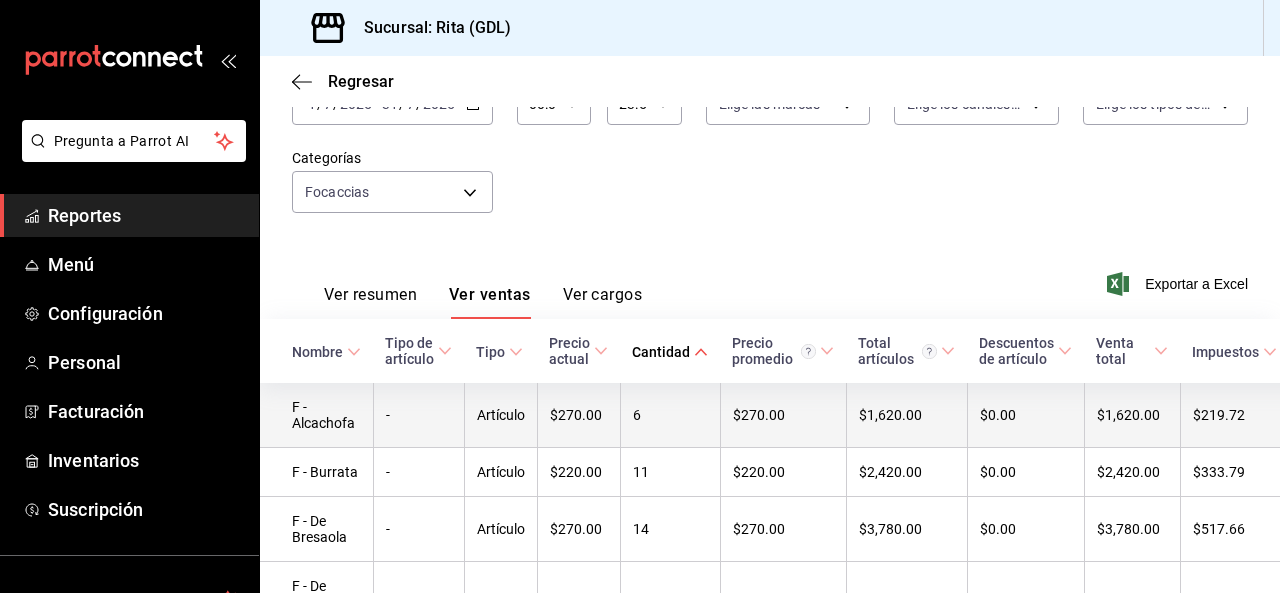 scroll, scrollTop: 200, scrollLeft: 0, axis: vertical 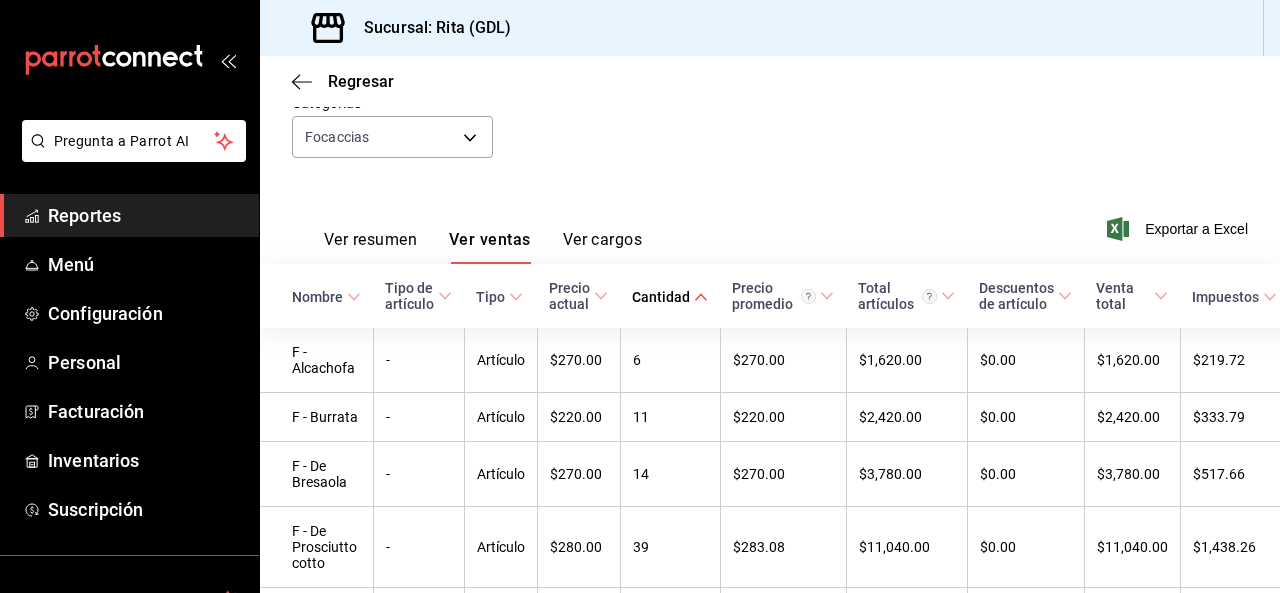 click 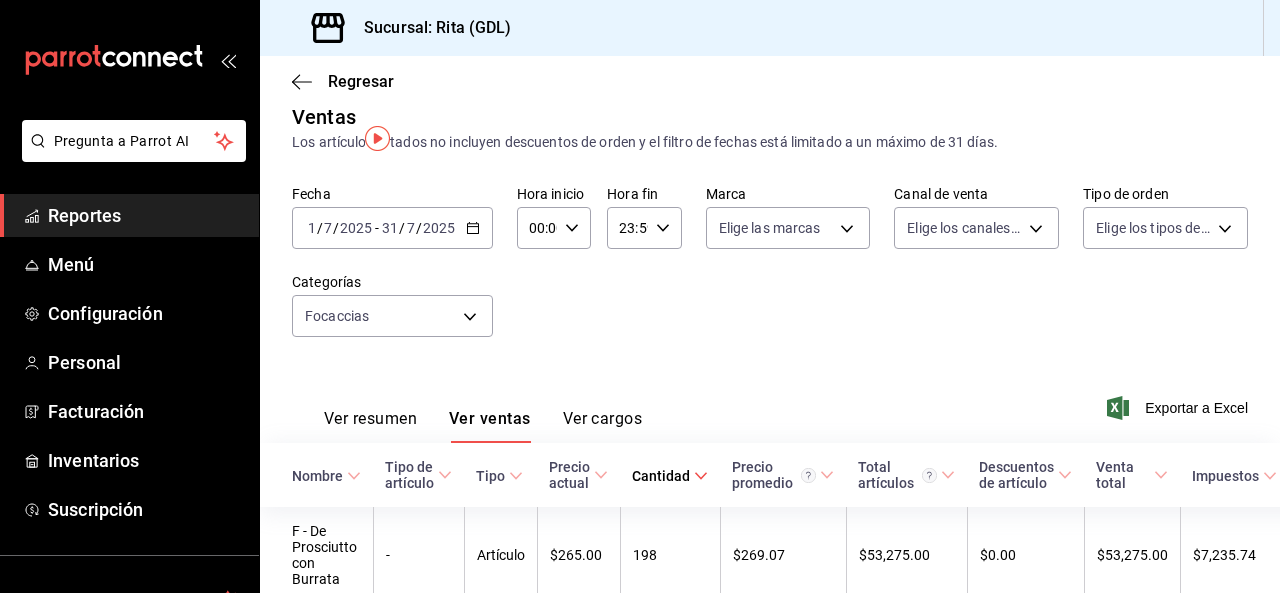 scroll, scrollTop: 0, scrollLeft: 0, axis: both 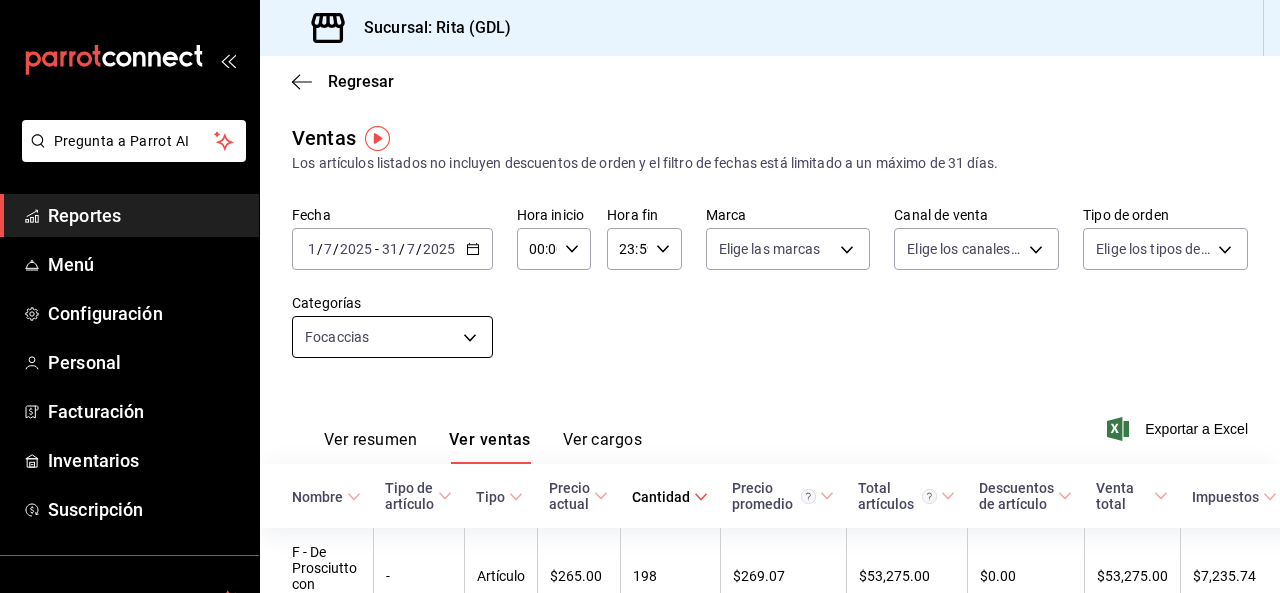 click on "Pregunta a Parrot AI Reportes   Menú   Configuración   Personal   Facturación   Inventarios   Suscripción   Ayuda Recomienda Parrot   [FIRST] [LAST]   Sugerir nueva función   Sucursal: [NAME] ([CITY]) Regresar Ventas Los artículos listados no incluyen descuentos de orden y el filtro de fechas está limitado a un máximo de 31 días. Fecha [DATE] [DATE] - [DATE] [DATE] Hora inicio [TIME] Hora inicio Hora fin [TIME] Hora fin Marca Elige las marcas Canal de venta Elige los canales de venta Tipo de orden Elige los tipos de orden Categorías Focaccias eaed0b07-5e0e-4e86-b0cf-eb68f643cc26 Ver resumen Ver ventas Ver cargos Exportar a Excel Nombre Tipo de artículo Tipo Precio actual Cantidad Precio promedio   Total artículos   Descuentos de artículo Venta total Impuestos Venta neta F - De Prosciutto con Burrata - Artículo $265.00 198 $269.07 $53,275.00 $0.00 $53,275.00 $7,235.74 $46,039.26 F - De Mortadella con crema de pistache - Artículo $265.00 143 $265.80 $38,010.00 $0.00 $38,010.00 - 136 -" at bounding box center [640, 296] 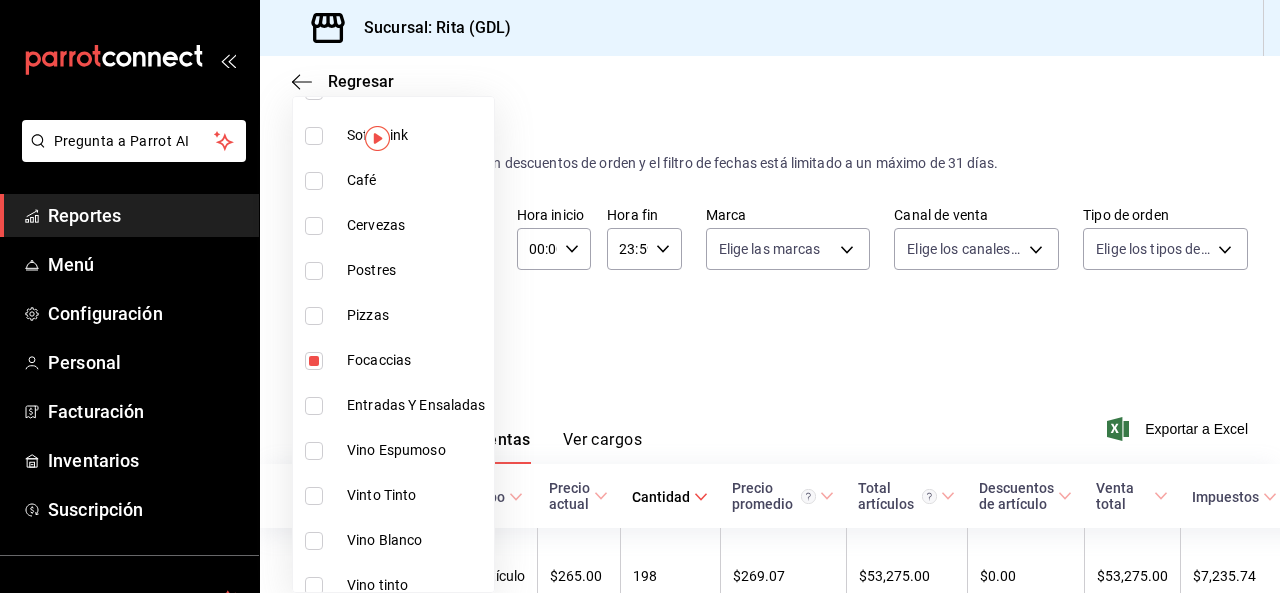 scroll, scrollTop: 338, scrollLeft: 0, axis: vertical 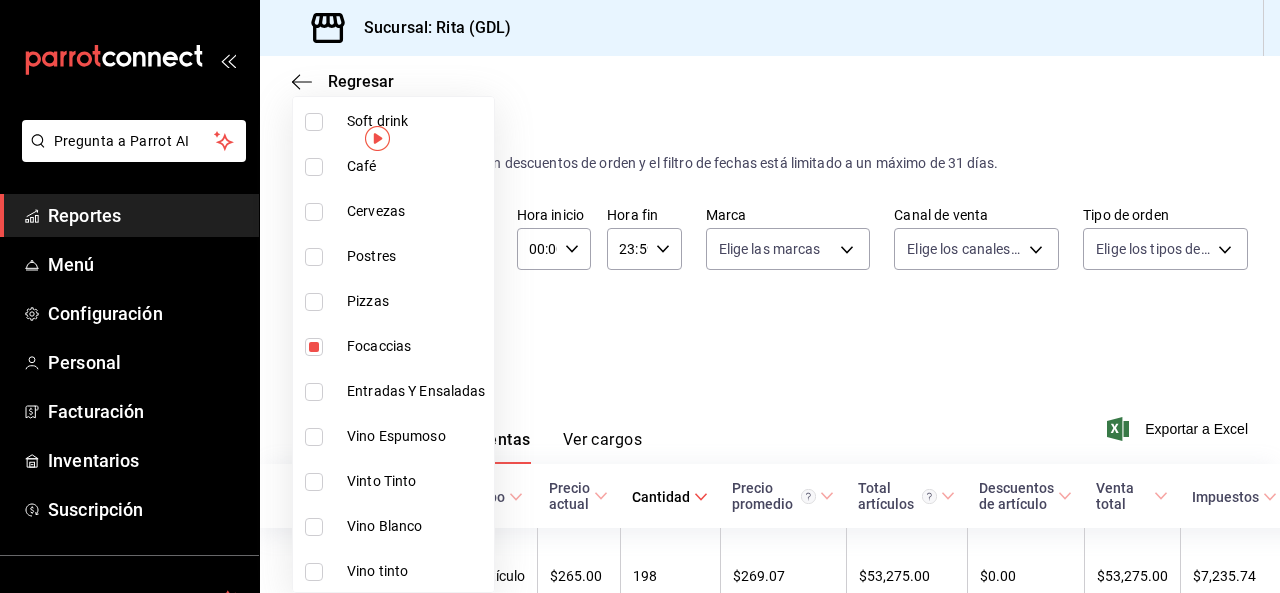 click at bounding box center (314, 347) 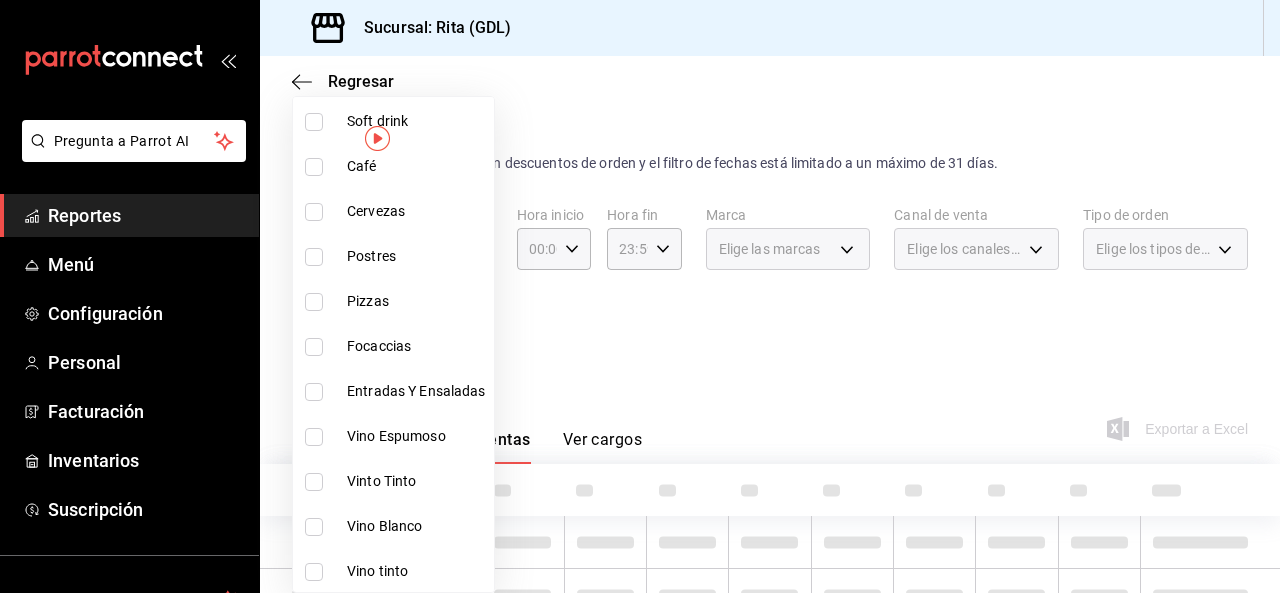 click at bounding box center (314, 302) 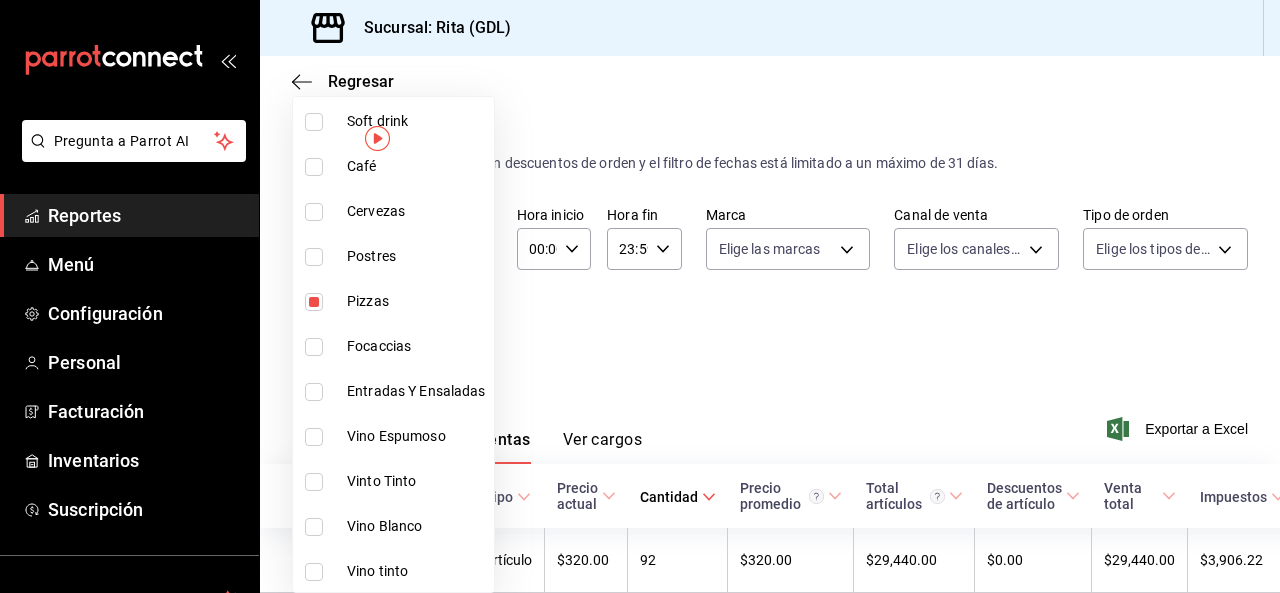 click at bounding box center (640, 296) 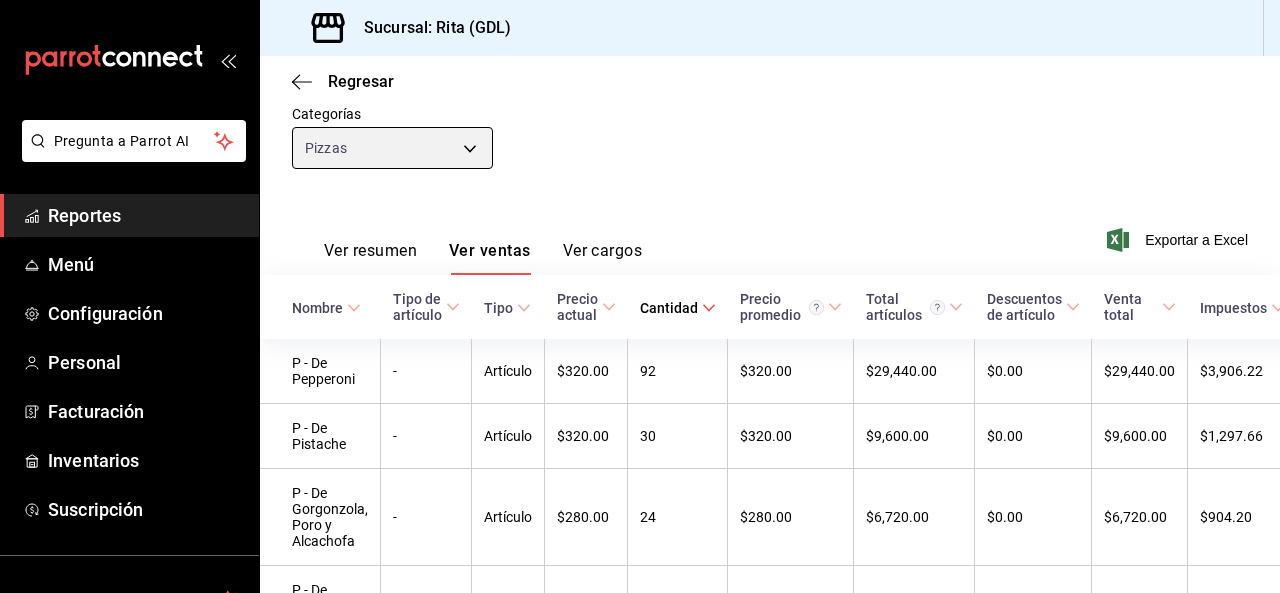 scroll, scrollTop: 338, scrollLeft: 0, axis: vertical 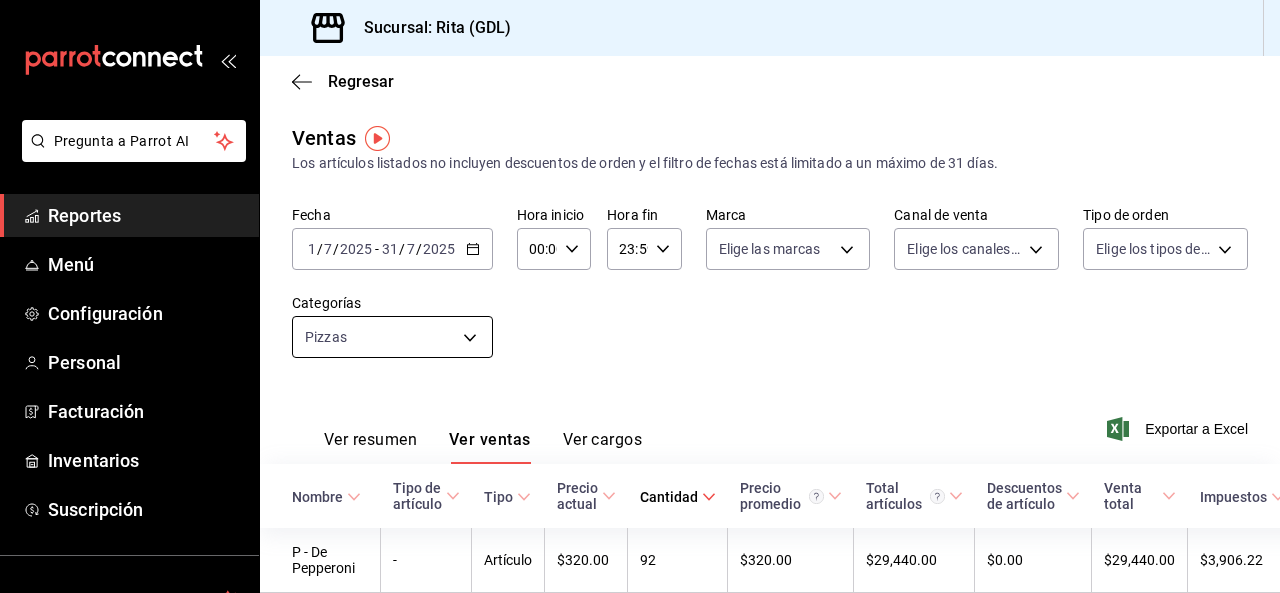 click on "Pregunta a Parrot AI Reportes   Menú   Configuración   Personal   Facturación   Inventarios   Suscripción   Ayuda Recomienda Parrot   [FIRST] [LAST]   Sugerir nueva función   Sucursal: [NAME] ([CITY]) Regresar Ventas Los artículos listados no incluyen descuentos de orden y el filtro de fechas está limitado a un máximo de 31 días. Fecha [DATE] [DATE] - [DATE] [DATE] Hora inicio [TIME] Hora inicio Hora fin [TIME] Hora fin Marca Elige las marcas Canal de venta Elige los canales de venta Tipo de orden Elige los tipos de orden Categorías Pizzas 9f31f14e-9927-4824-a446-f5dadff0ad5a Ver resumen Ver ventas Ver cargos Exportar a Excel Nombre Tipo de artículo Tipo Precio actual Cantidad Precio promedio   Total artículos   Descuentos de artículo Venta total Impuestos Venta neta P - De Pepperoni - Artículo $320.00 92 $320.00 $29,440.00 $0.00 $29,440.00 $3,906.22 $25,533.78 P - De Pistache - Artículo $320.00 30 $320.00 $9,600.00 $0.00 $9,600.00 $1,297.66 $8,302.34 - Artículo $280.00 24 $280.00 -" at bounding box center [640, 296] 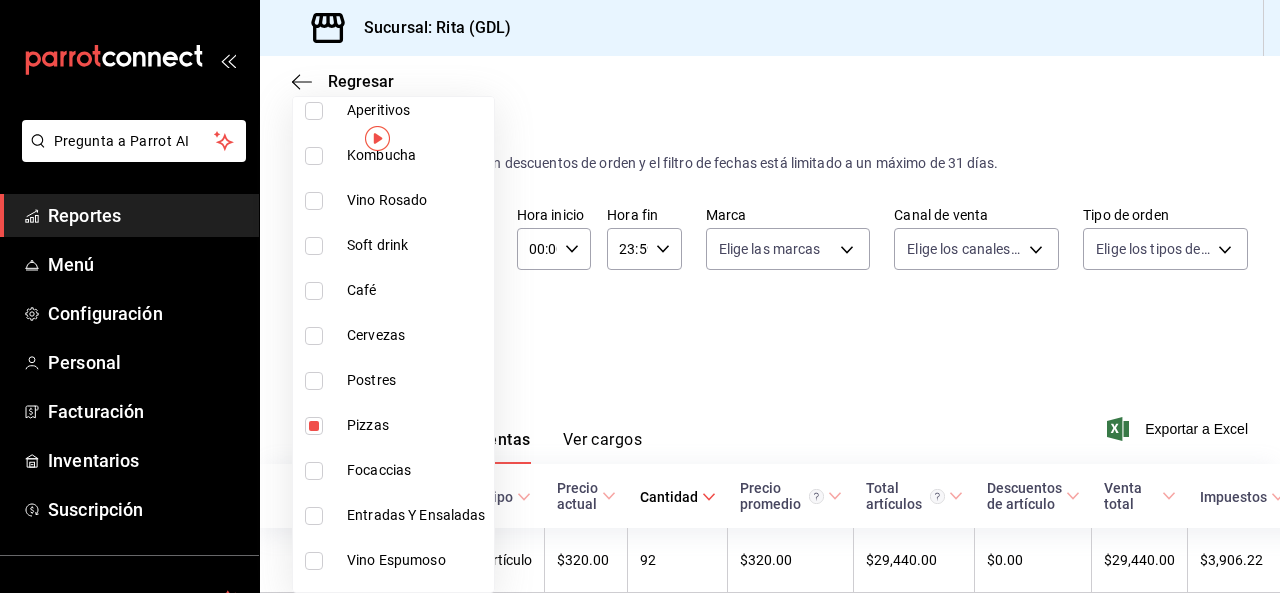 scroll, scrollTop: 300, scrollLeft: 0, axis: vertical 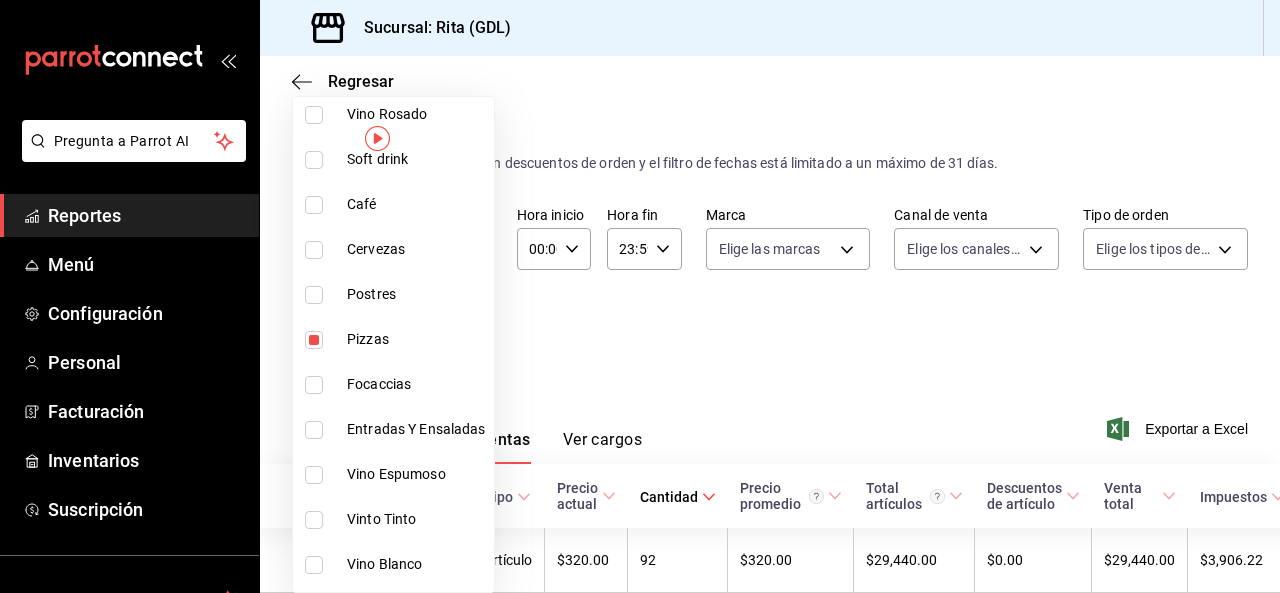click at bounding box center (314, 340) 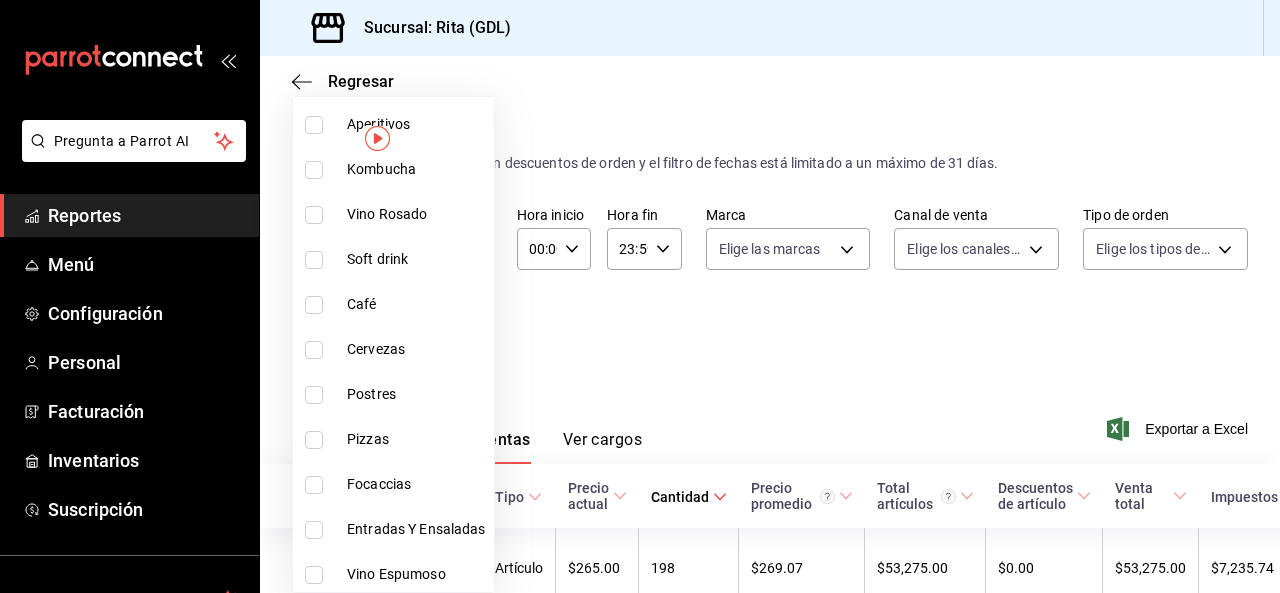 scroll, scrollTop: 338, scrollLeft: 0, axis: vertical 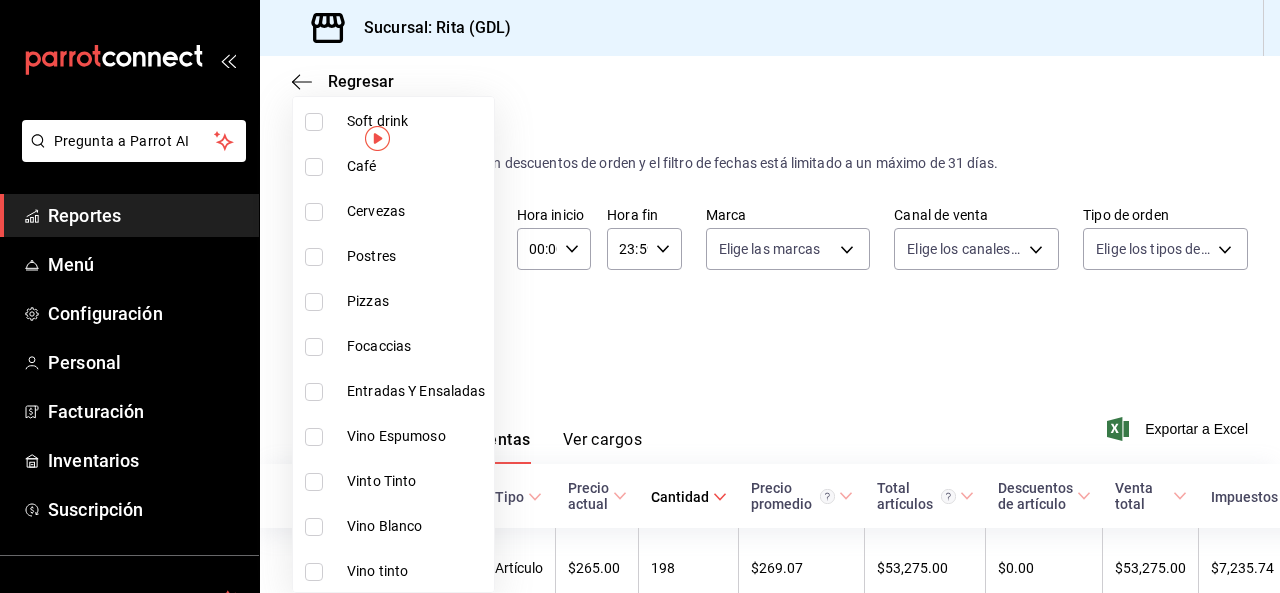 click on "Focaccias" at bounding box center (416, 346) 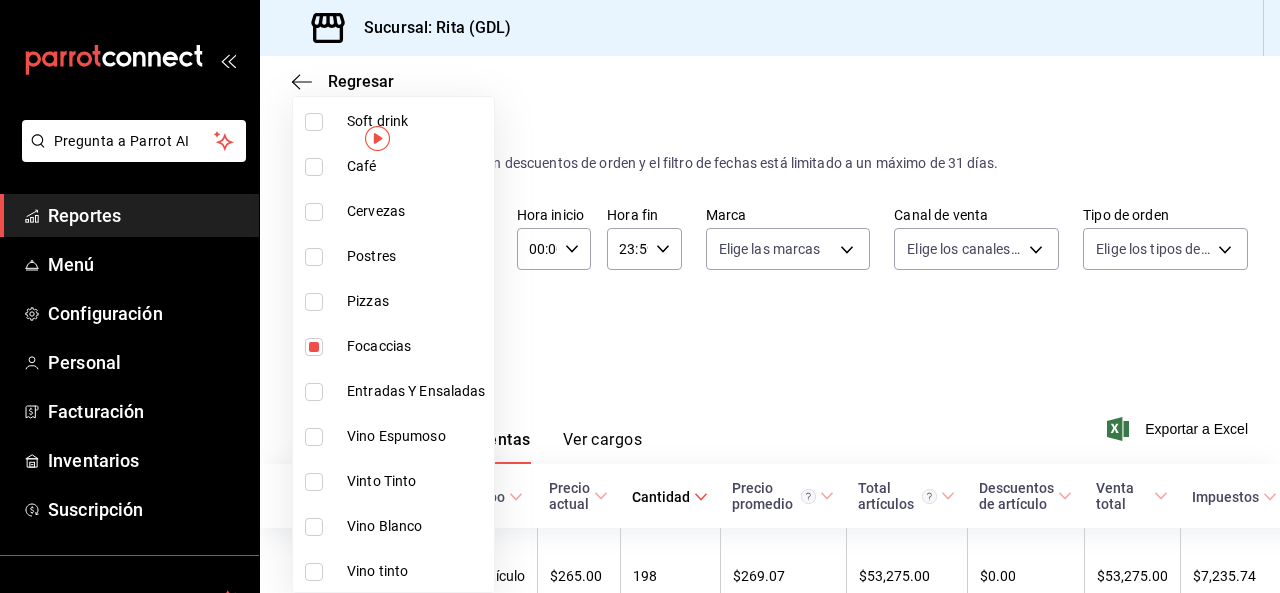 click at bounding box center [640, 296] 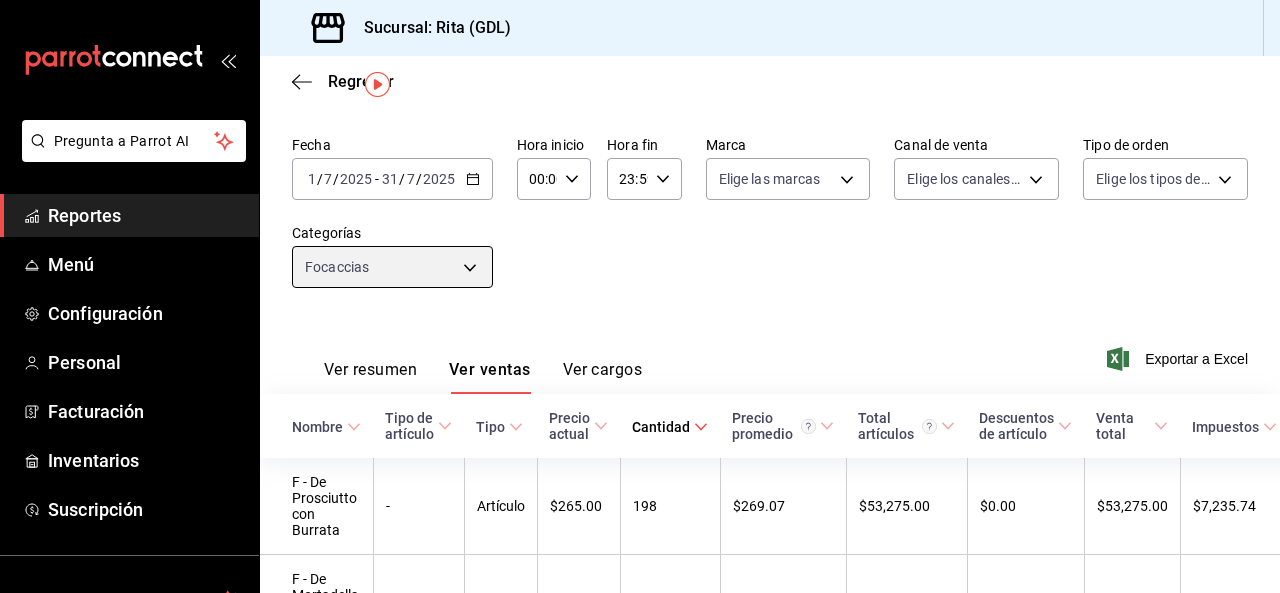 scroll, scrollTop: 0, scrollLeft: 0, axis: both 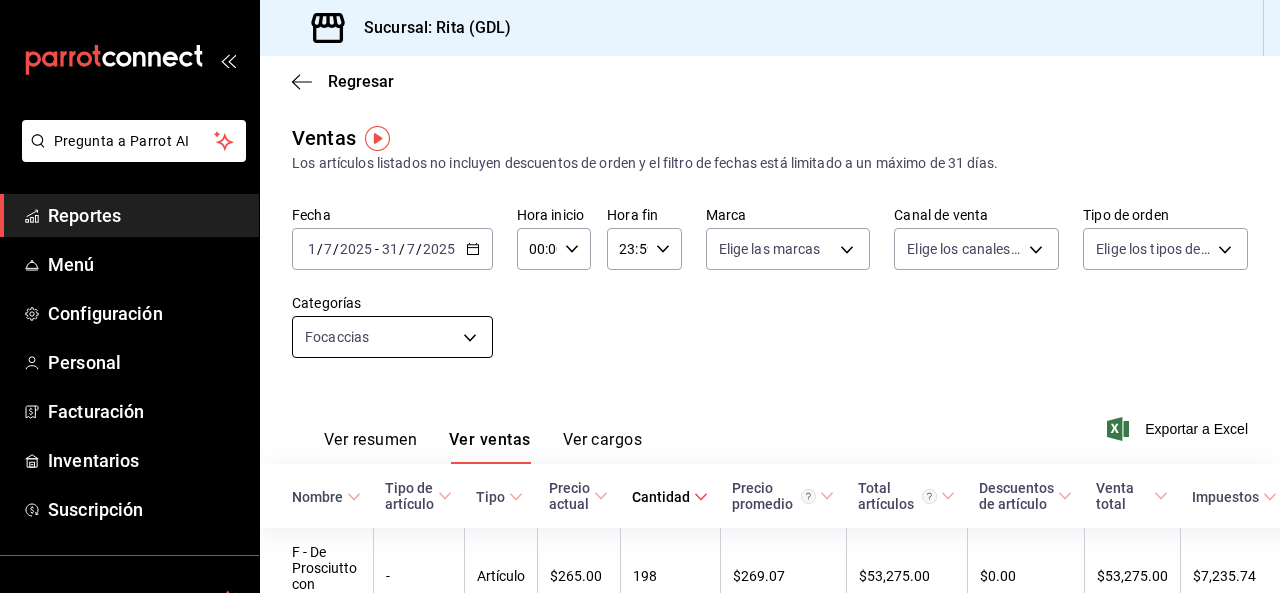 click on "Pregunta a Parrot AI Reportes   Menú   Configuración   Personal   Facturación   Inventarios   Suscripción   Ayuda Recomienda Parrot   [FIRST] [LAST]   Sugerir nueva función   Sucursal: [NAME] ([CITY]) Regresar Ventas Los artículos listados no incluyen descuentos de orden y el filtro de fechas está limitado a un máximo de 31 días. Fecha [DATE] [DATE] - [DATE] [DATE] Hora inicio [TIME] Hora inicio Hora fin [TIME] Hora fin Marca Elige las marcas Canal de venta Elige los canales de venta Tipo de orden Elige los tipos de orden Categorías Focaccias eaed0b07-5e0e-4e86-b0cf-eb68f643cc26 Ver resumen Ver ventas Ver cargos Exportar a Excel Nombre Tipo de artículo Tipo Precio actual Cantidad Precio promedio   Total artículos   Descuentos de artículo Venta total Impuestos Venta neta F - De Prosciutto con Burrata - Artículo $265.00 198 $269.07 $53,275.00 $0.00 $53,275.00 $7,235.74 $46,039.26 F - De Mortadella con crema de pistache - Artículo $265.00 143 $265.80 $38,010.00 $0.00 $38,010.00 - 136 -" at bounding box center (640, 296) 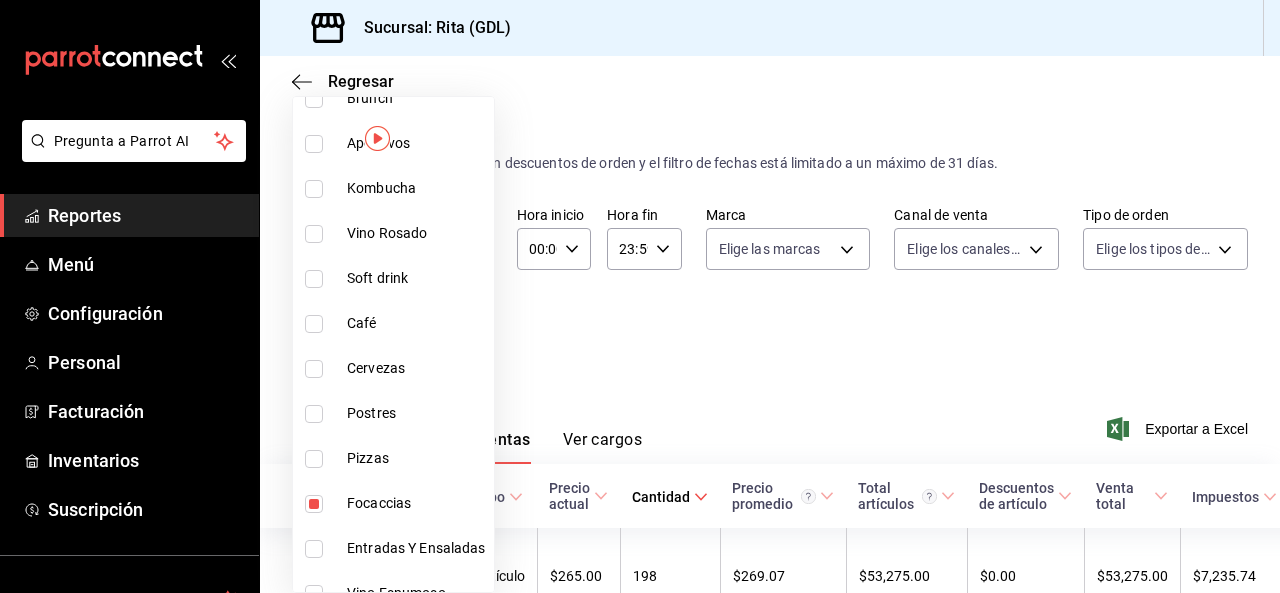 scroll, scrollTop: 200, scrollLeft: 0, axis: vertical 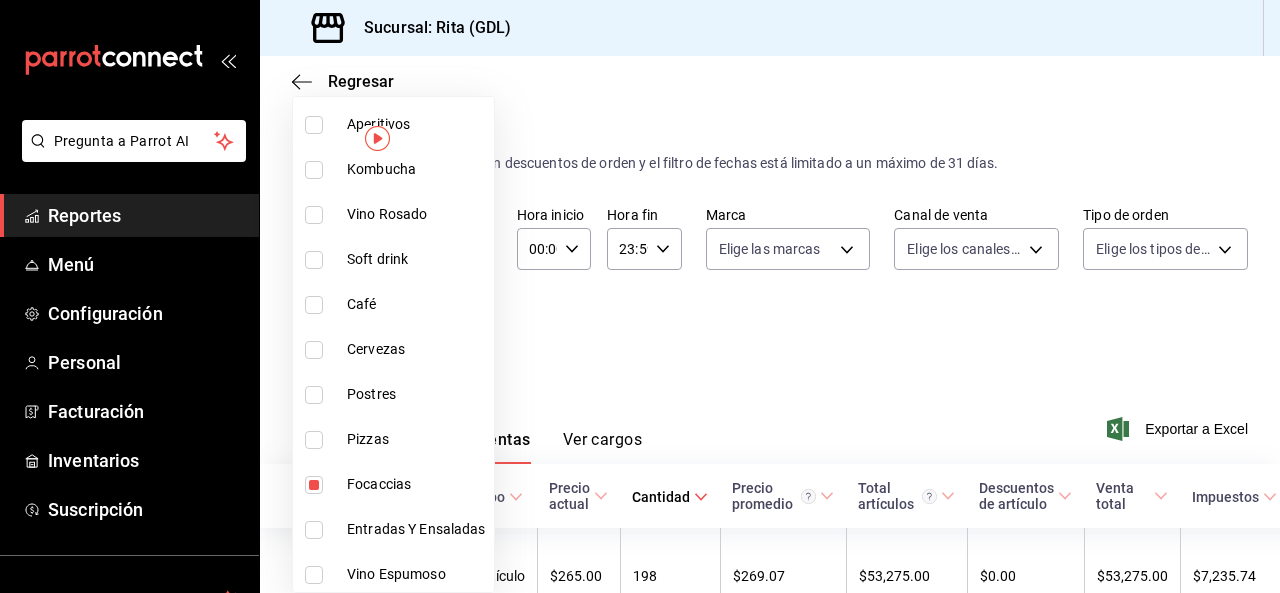 click on "Focaccias" at bounding box center [393, 484] 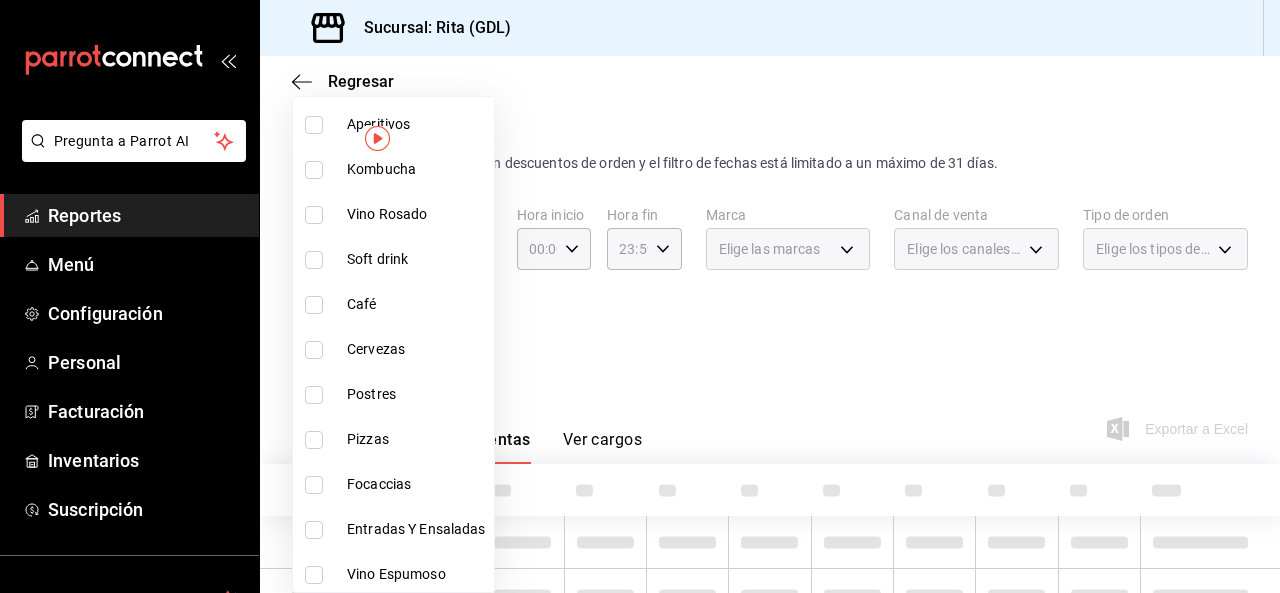 click at bounding box center (314, 530) 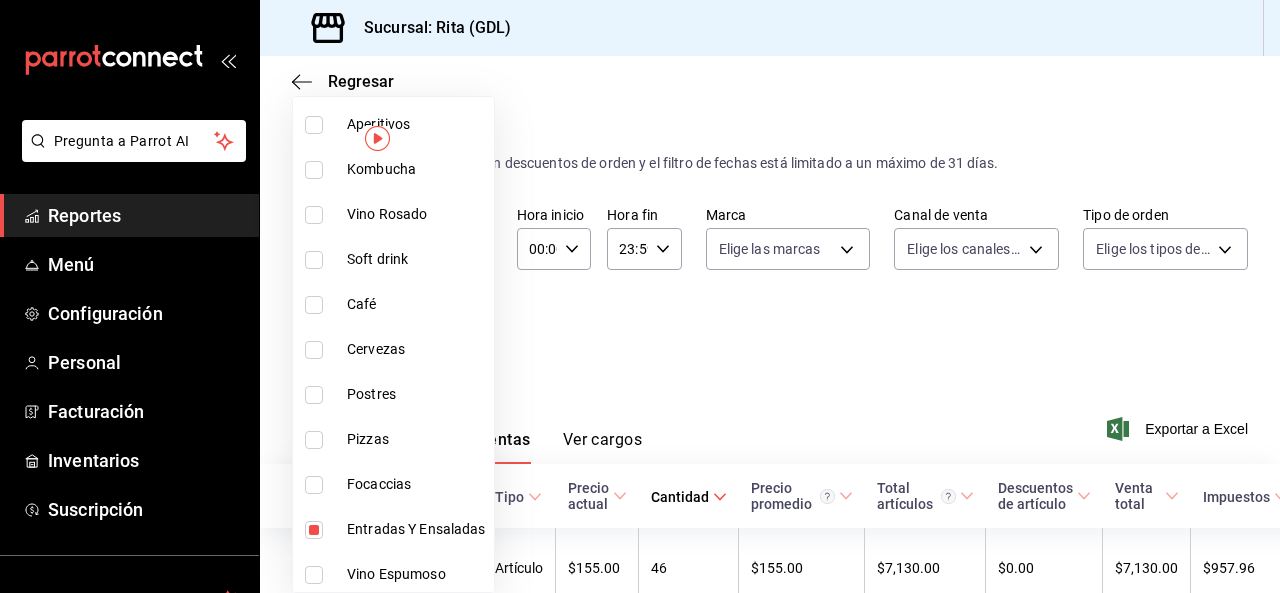 click at bounding box center [640, 296] 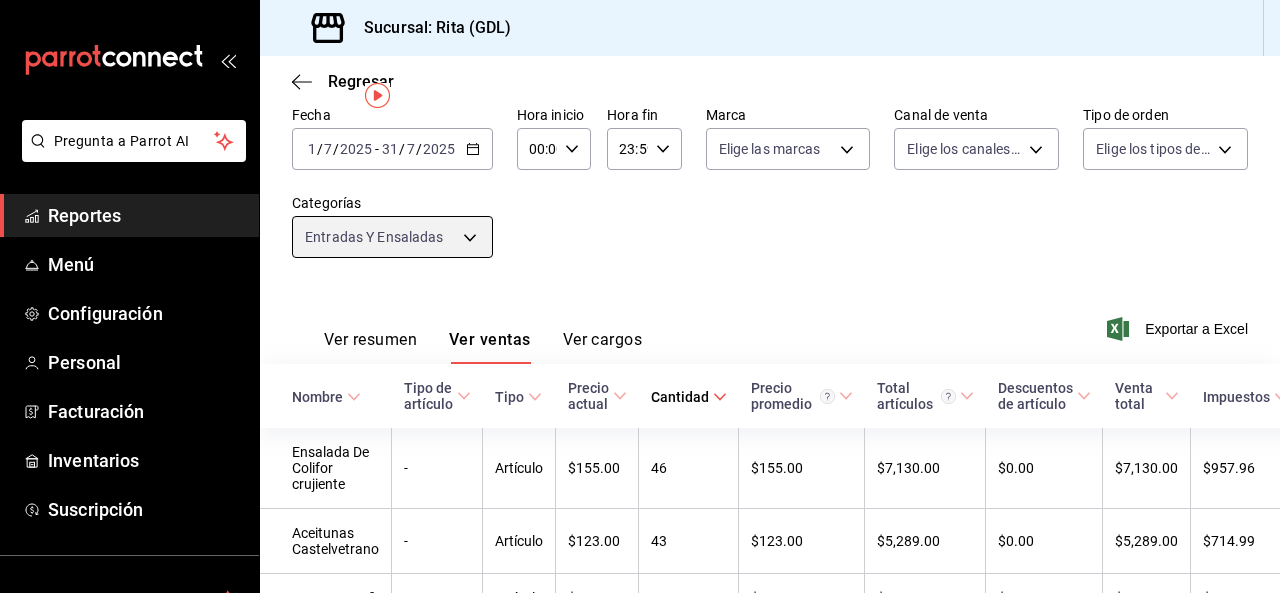 scroll, scrollTop: 0, scrollLeft: 0, axis: both 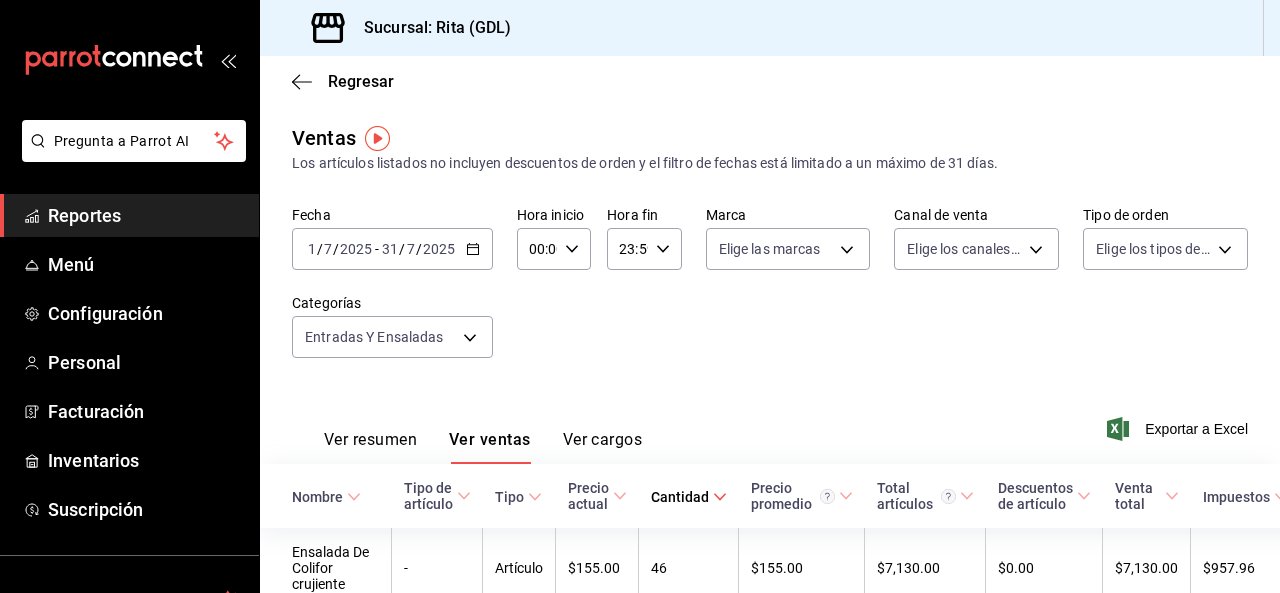 click 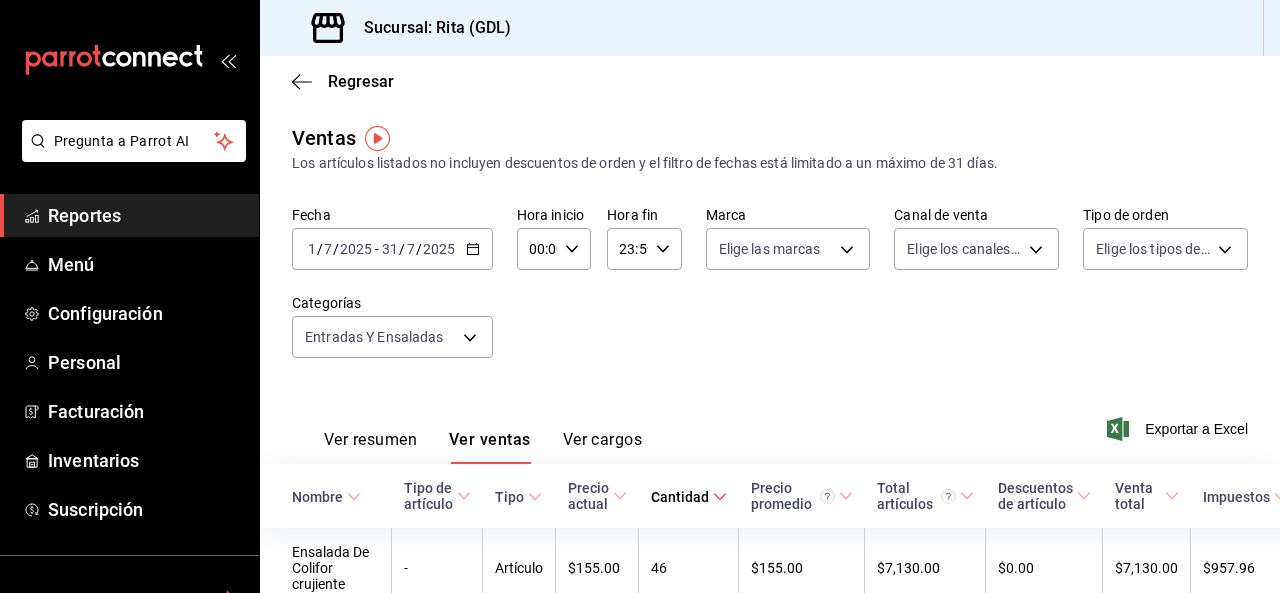 click on "Fecha 2025-07-01 1 / 7 / 2025 - 2025-07-31 31 / 7 / 2025 Hora inicio 00:00 Hora inicio Hora fin 23:59 Hora fin Marca Elige las marcas Canal de venta Elige los canales de venta Tipo de orden Elige los tipos de orden Categorías Entradas Y Ensaladas ea763c13-e17f-49cc-8527-f333d565307f" at bounding box center [770, 294] 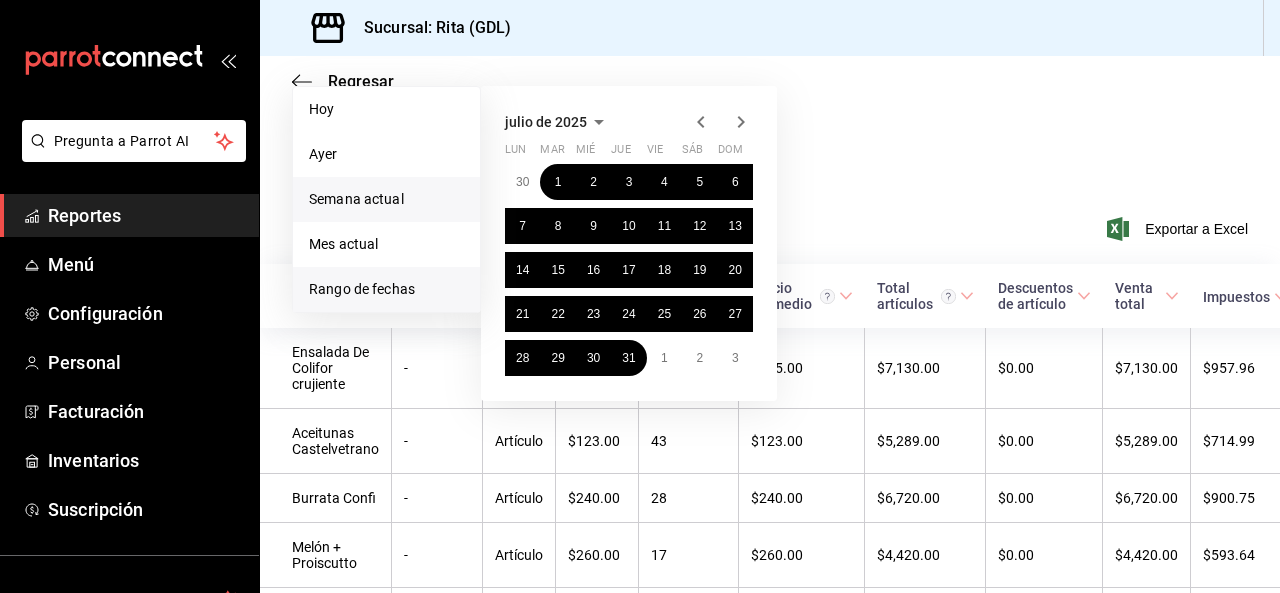 scroll, scrollTop: 100, scrollLeft: 0, axis: vertical 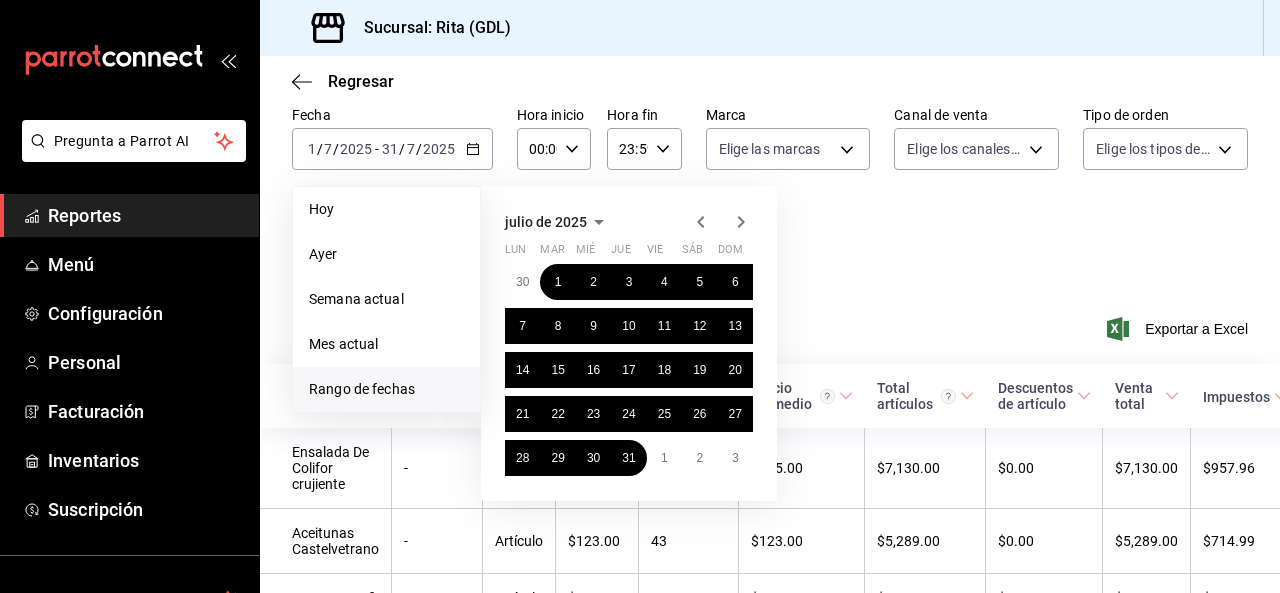 click on "Fecha 2025-07-01 1 / 7 / 2025 - 2025-07-31 31 / 7 / 2025 Hoy Ayer Semana actual Mes actual Rango de fechas julio de 2025 lun mar mié jue vie sáb dom 30 1 2 3 4 5 6 7 8 9 10 11 12 13 14 15 16 17 18 19 20 21 22 23 24 25 26 27 28 29 30 31 1 2 3 Hora inicio 00:00 Hora inicio Hora fin 23:59 Hora fin Marca Elige las marcas Canal de venta Elige los canales de venta Tipo de orden Elige los tipos de orden Categorías Entradas Y Ensaladas ea763c13-e17f-49cc-8527-f333d565307f" at bounding box center (770, 194) 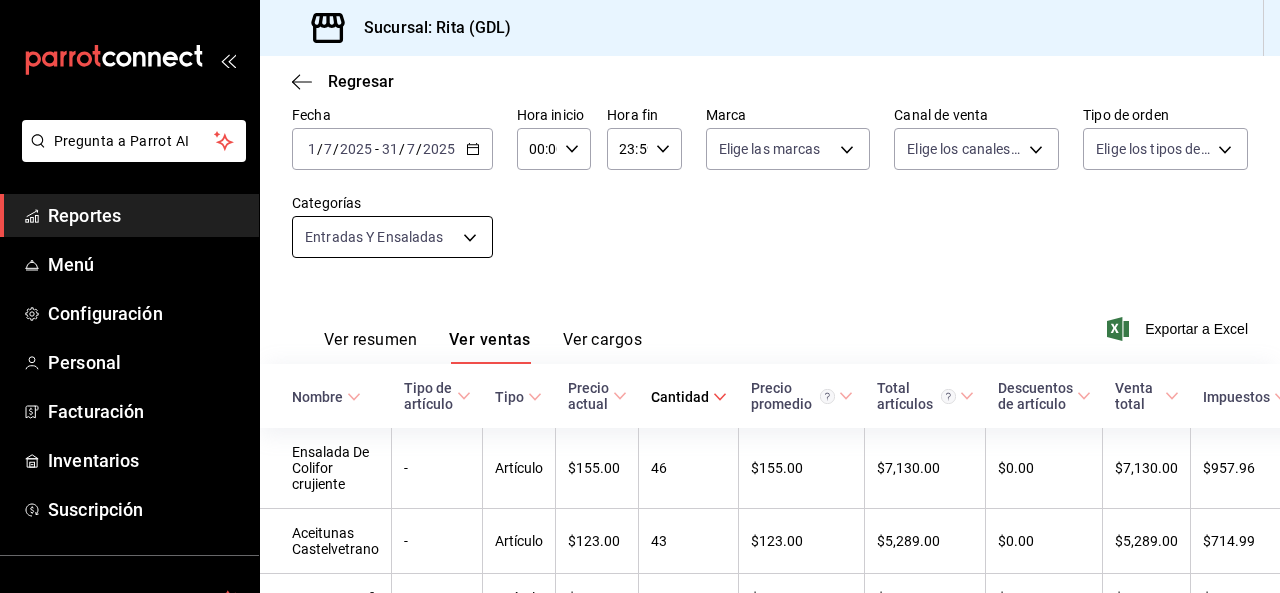 click on "Pregunta a Parrot AI Reportes   Menú   Configuración   Personal   Facturación   Inventarios   Suscripción   Ayuda Recomienda Parrot   [FIRST] [LAST]   Sugerir nueva función   Sucursal: [NAME] ([CITY]) Regresar Ventas Los artículos listados no incluyen descuentos de orden y el filtro de fechas está limitado a un máximo de 31 días. Fecha [DATE] [DATE] - [DATE] [DATE] Hora inicio [TIME] Hora inicio Hora fin [TIME] Hora fin Marca Elige las marcas Canal de venta Elige los canales de venta Tipo de orden Elige los tipos de orden Categorías Entradas Y Ensaladas ea763c13-e17f-49cc-8527-f333d565307f Ver resumen Ver ventas Ver cargos Exportar a Excel Nombre Tipo de artículo Tipo Precio actual Cantidad Precio promedio   Total artículos   Descuentos de artículo Venta total Impuestos Venta neta Ensalada De Colifor crujiente - Artículo $155.00 46 $155.00 $7,130.00 $0.00 $7,130.00 $957.96 $6,172.04 Aceitunas Castelvetrano - Artículo $123.00 43 $123.00 $5,289.00 $0.00 $5,289.00 $714.99 $4,574.01 - 28" at bounding box center (640, 296) 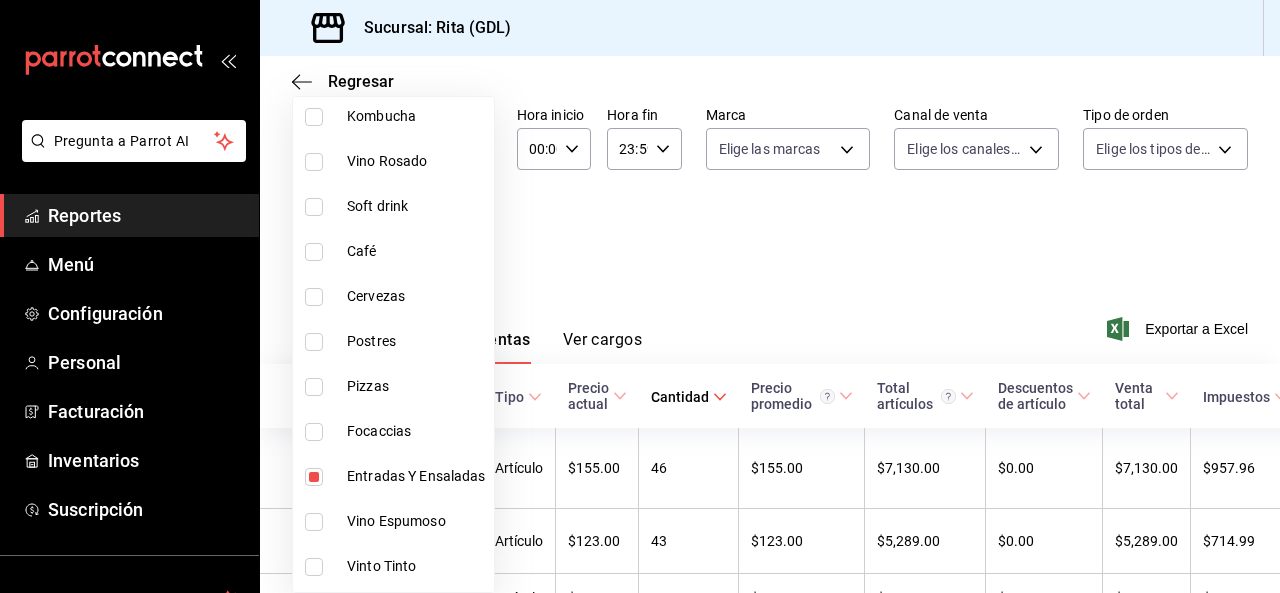 scroll, scrollTop: 338, scrollLeft: 0, axis: vertical 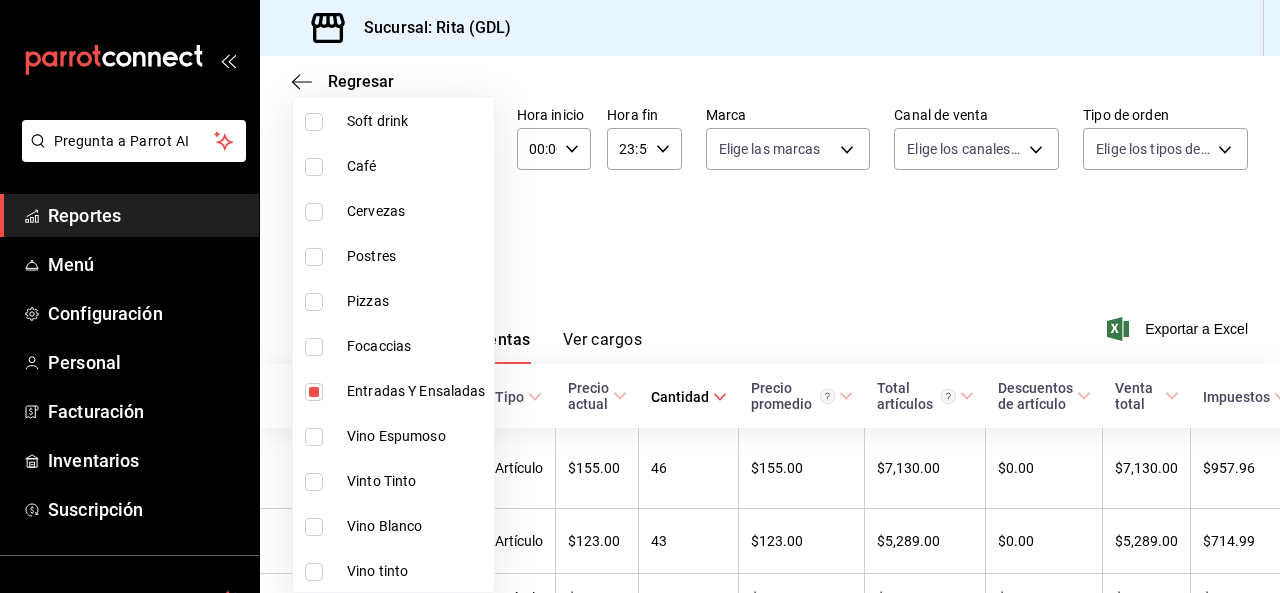 click at bounding box center [314, 392] 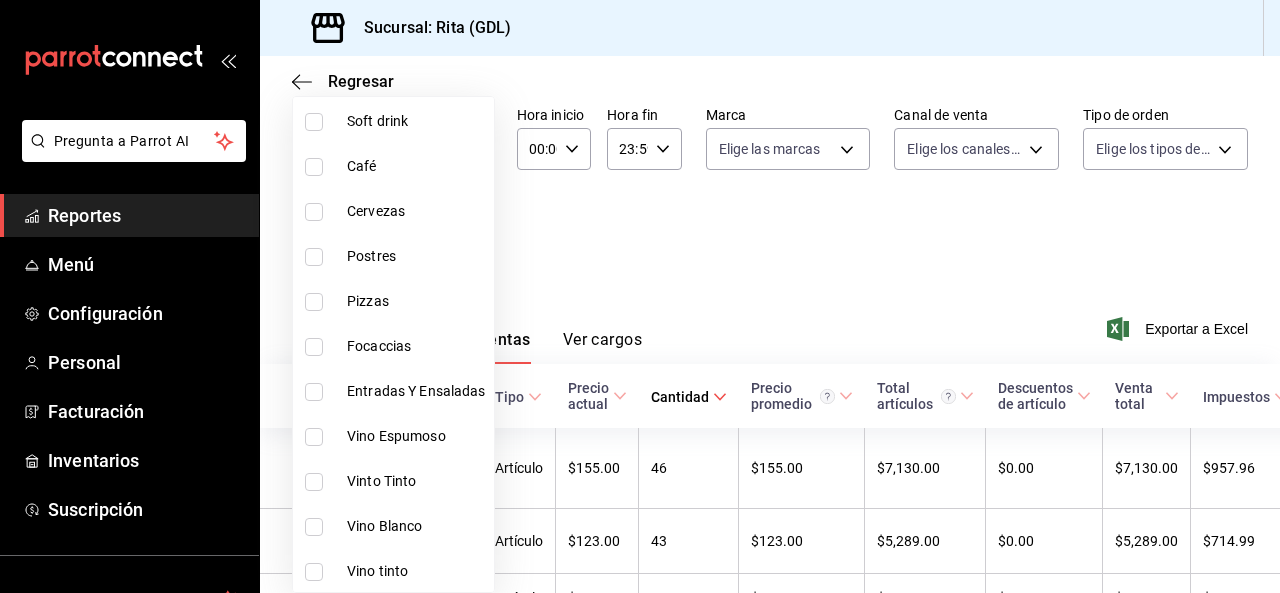 type 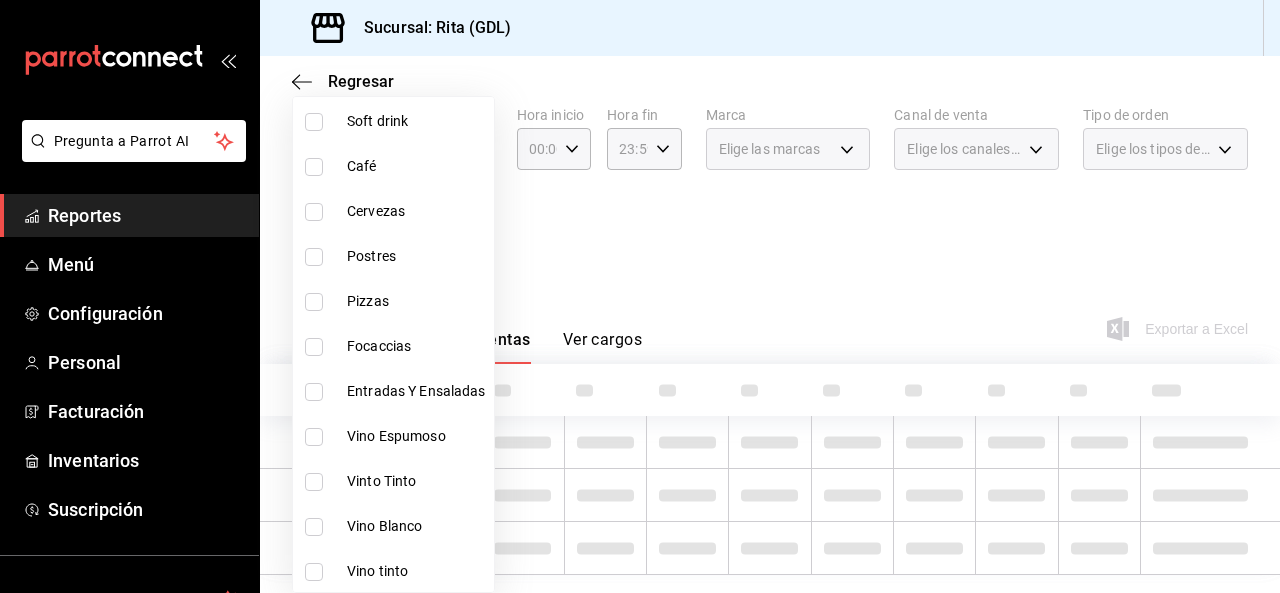 click at bounding box center (314, 302) 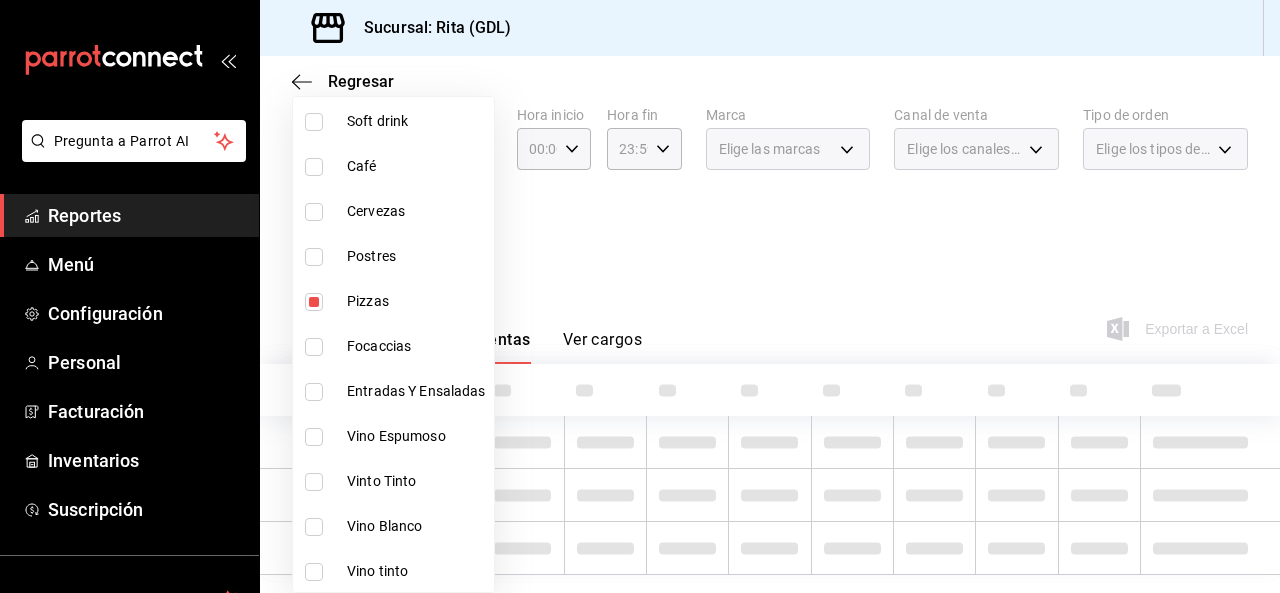 click at bounding box center (640, 296) 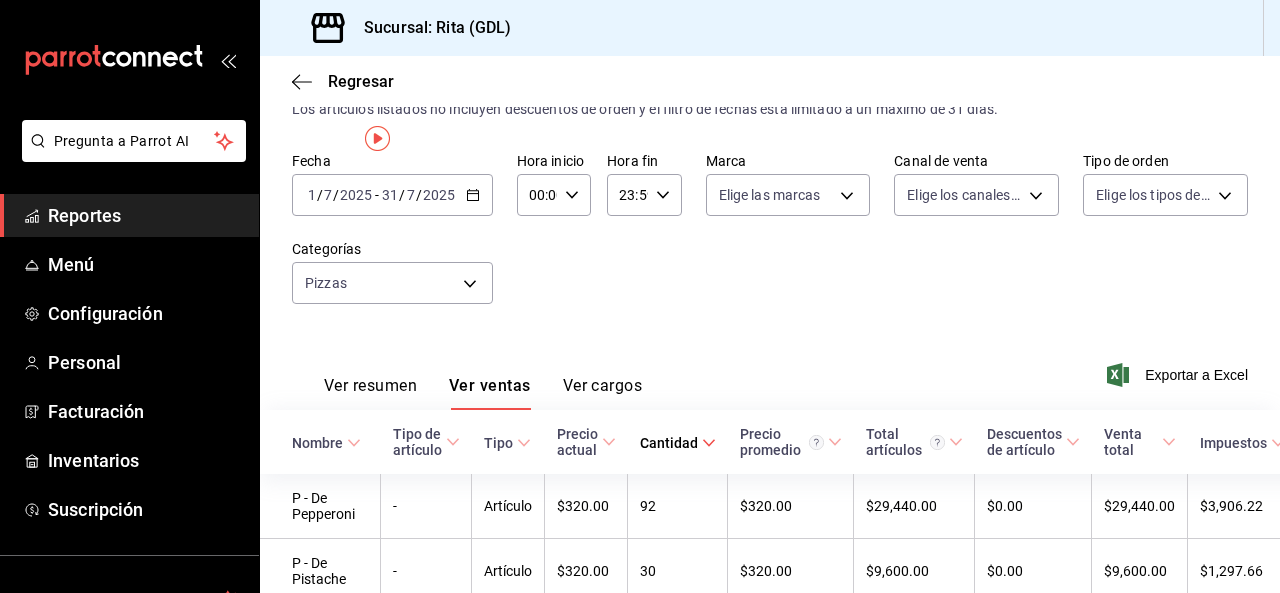 scroll, scrollTop: 0, scrollLeft: 0, axis: both 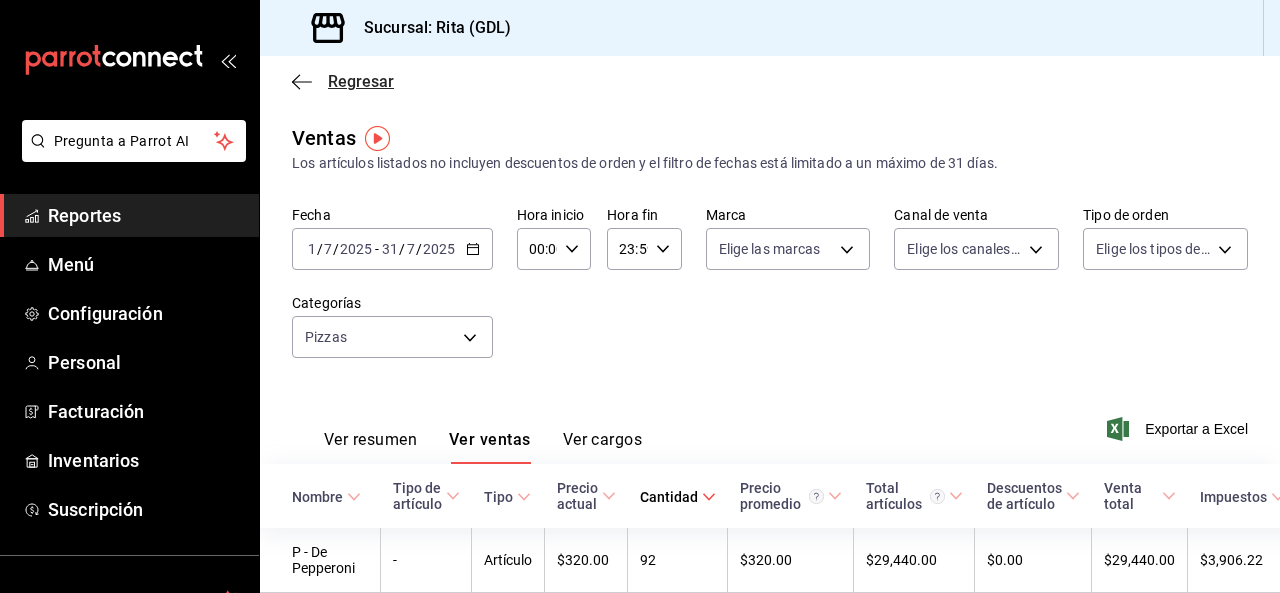 click 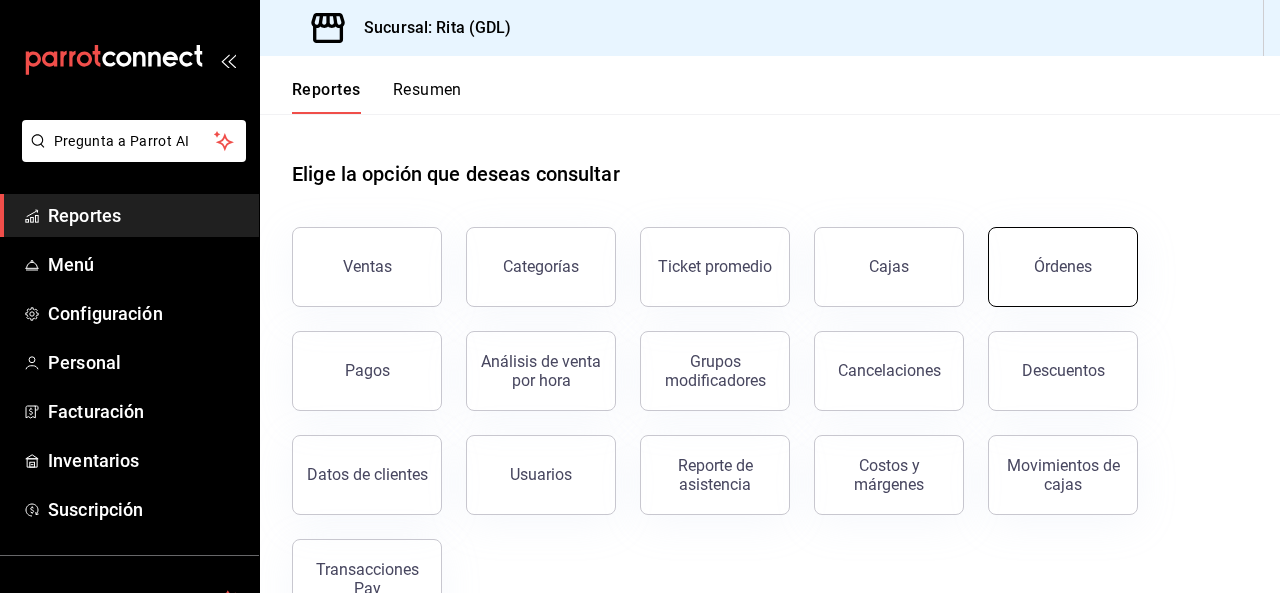 click on "Órdenes" at bounding box center (1063, 267) 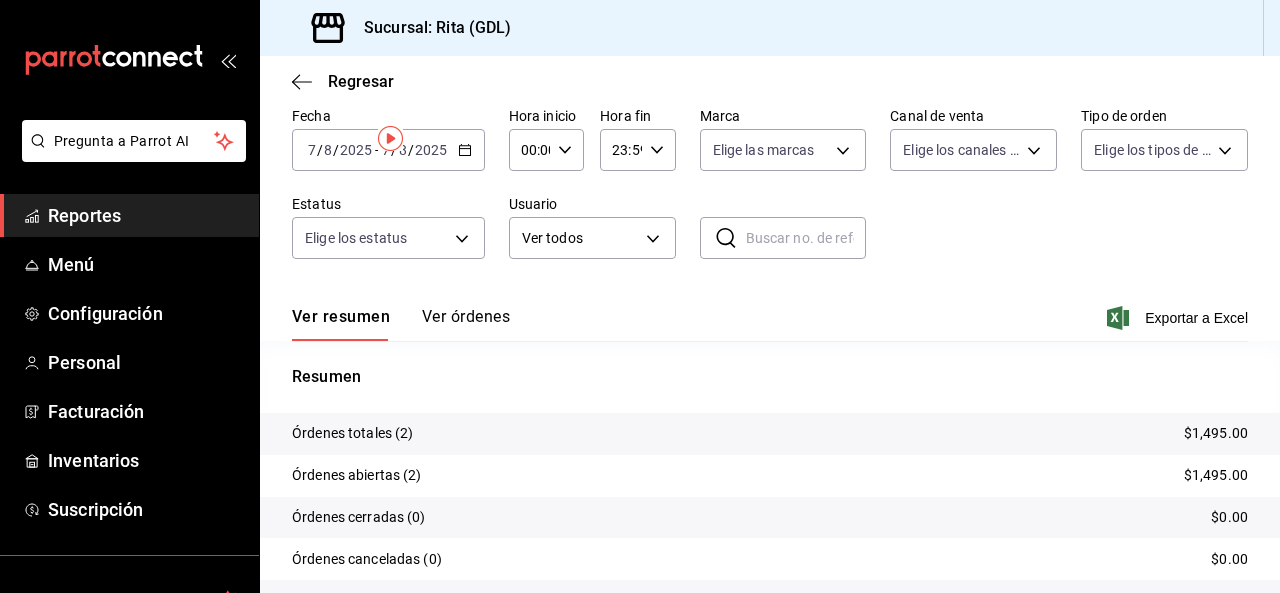 scroll, scrollTop: 0, scrollLeft: 0, axis: both 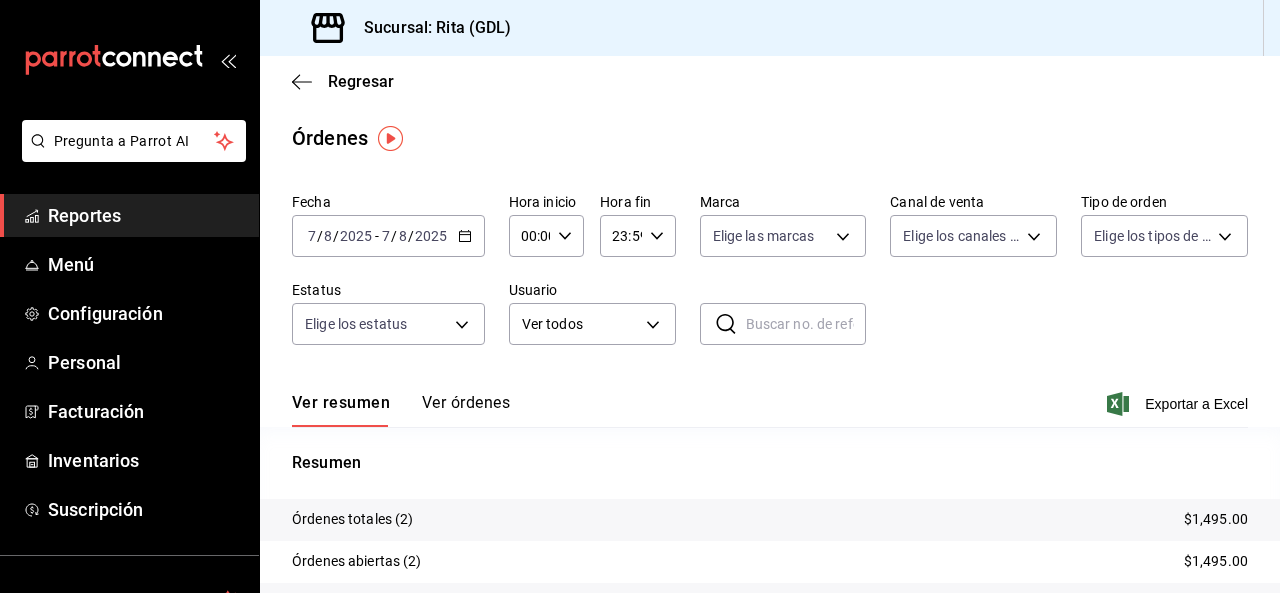 click on "2025-08-07 7 / 8 / 2025 - 2025-08-07 7 / 8 / 2025" at bounding box center (388, 236) 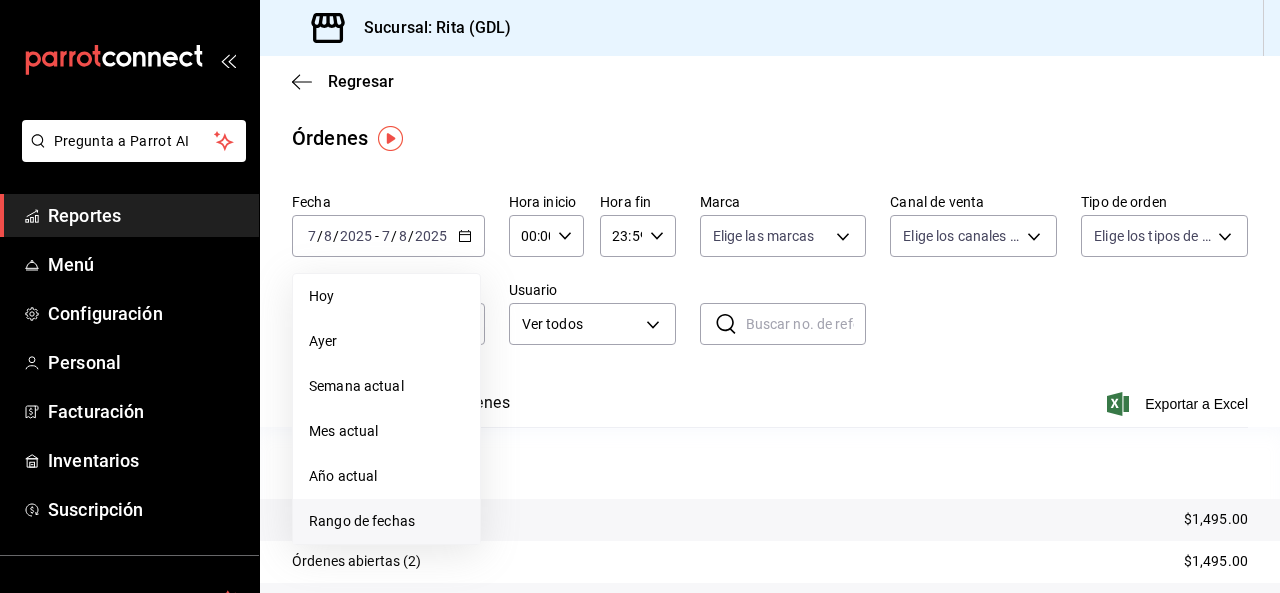 click on "Rango de fechas" at bounding box center (386, 521) 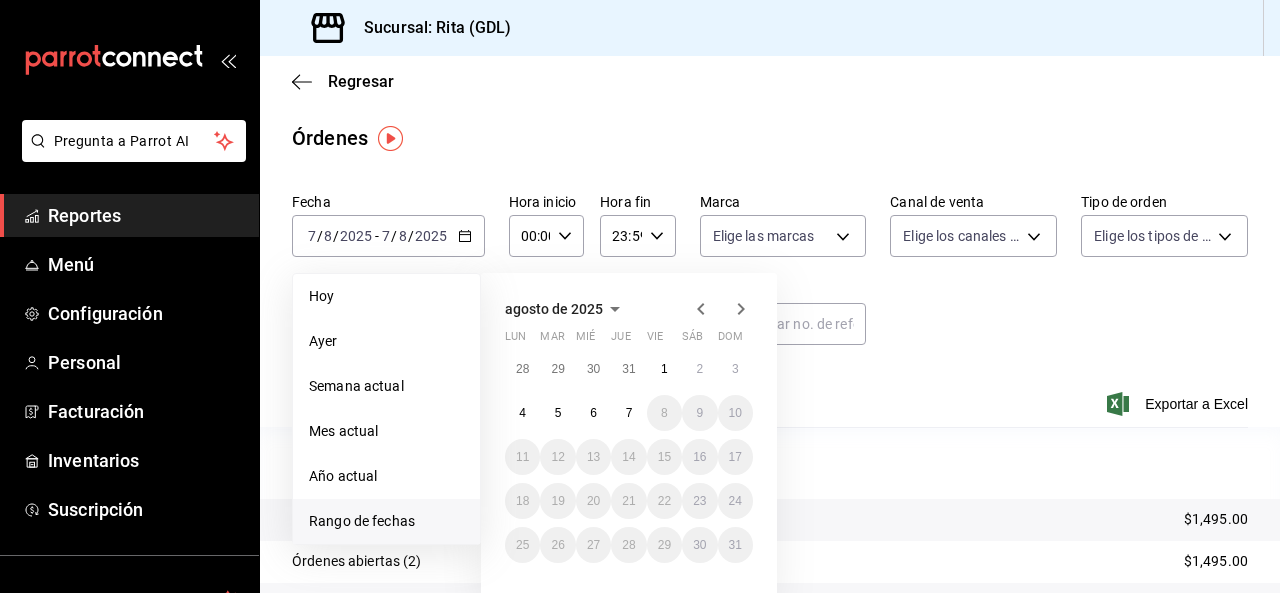 click 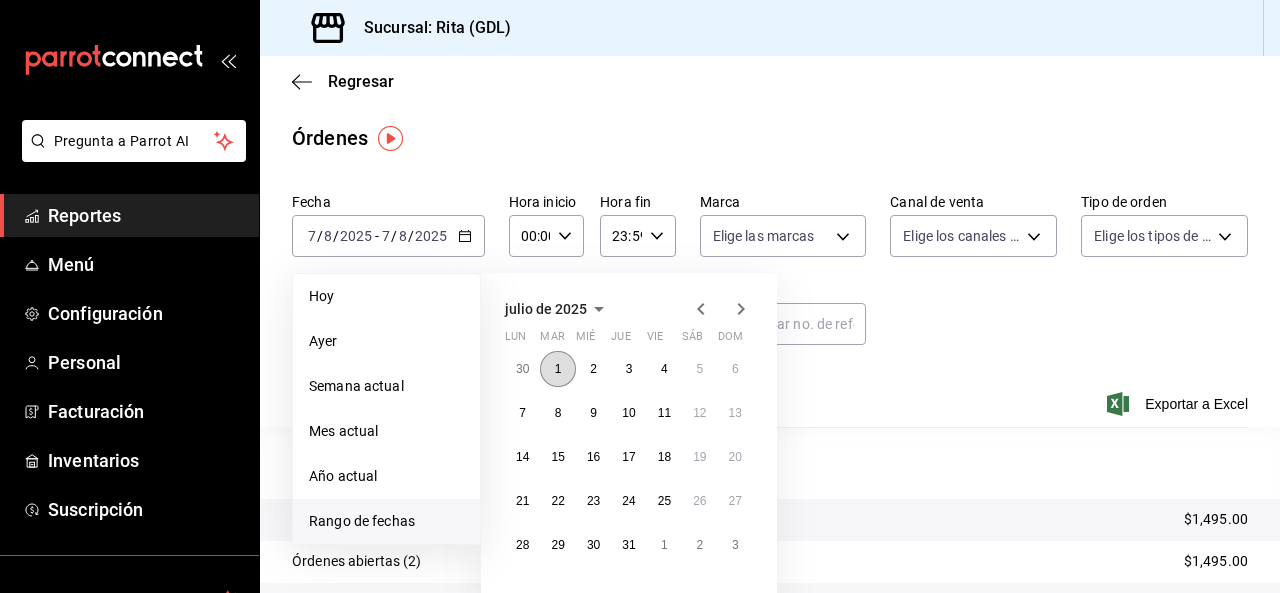 click on "1" at bounding box center (557, 369) 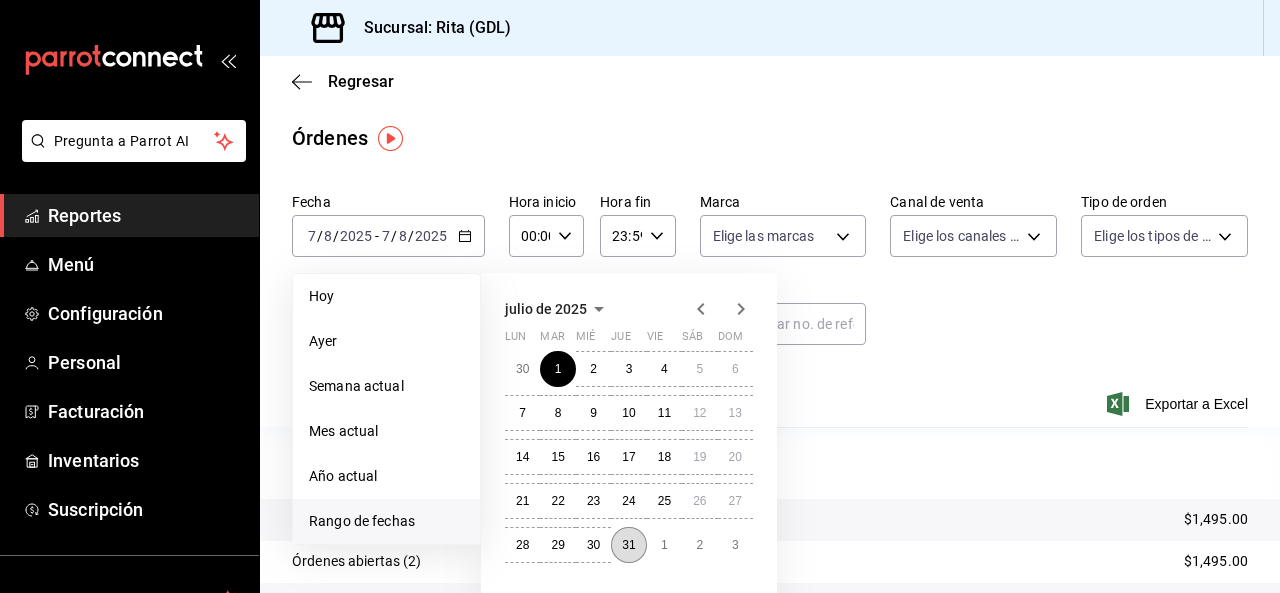click on "31" at bounding box center (628, 545) 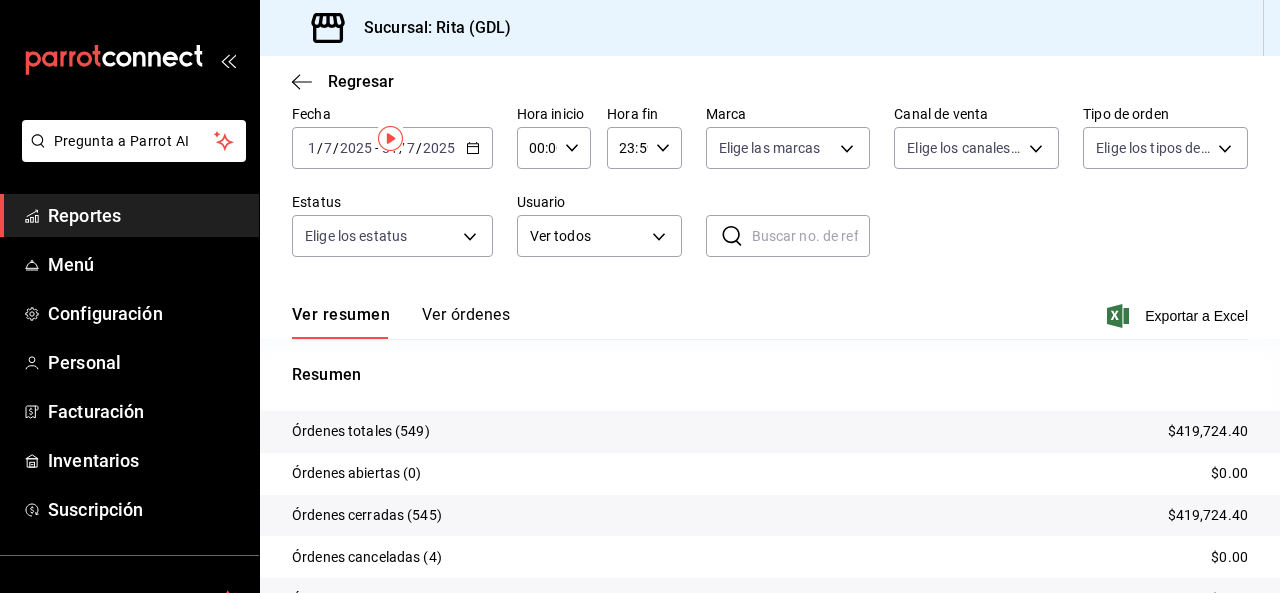 scroll, scrollTop: 0, scrollLeft: 0, axis: both 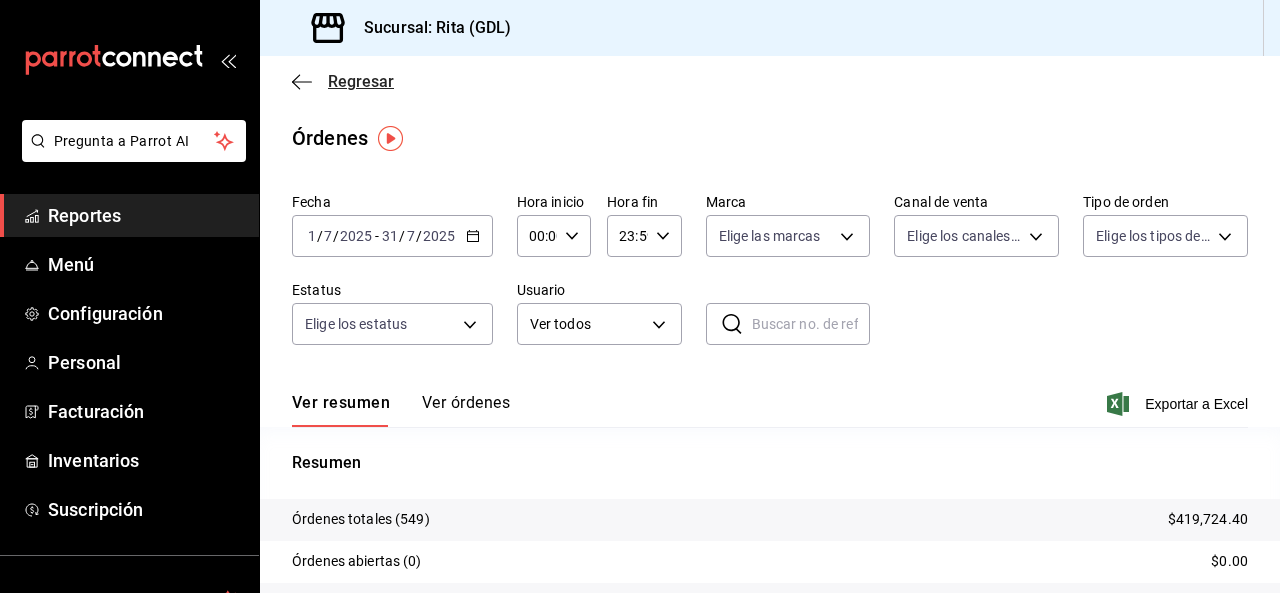 click 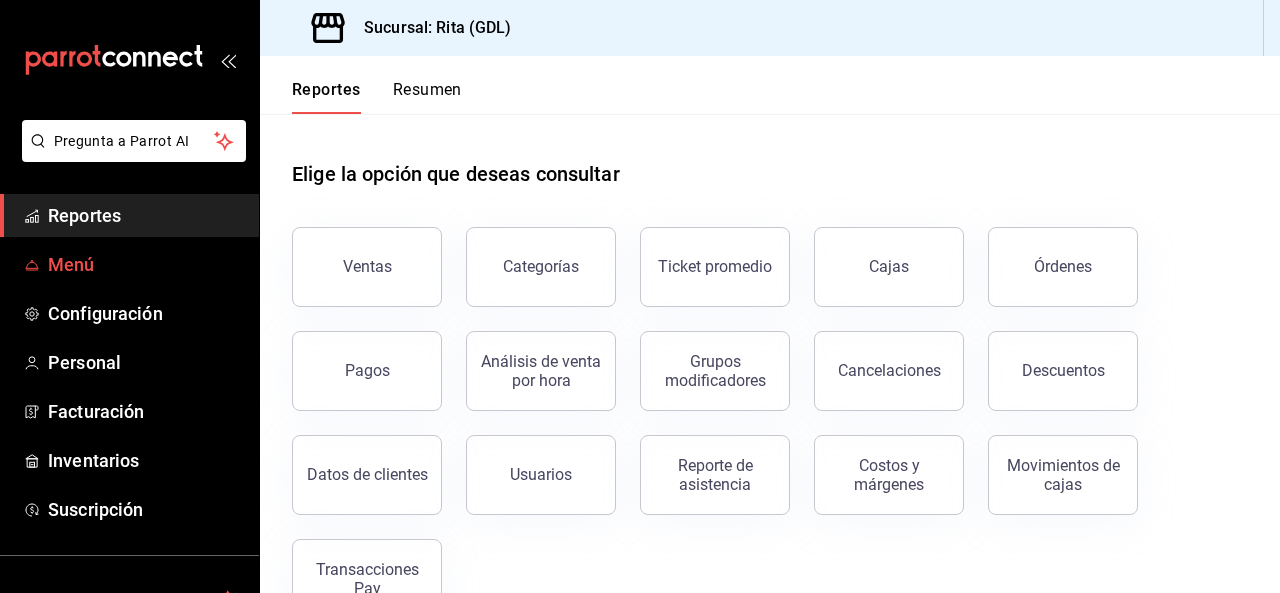 click on "Menú" at bounding box center (145, 264) 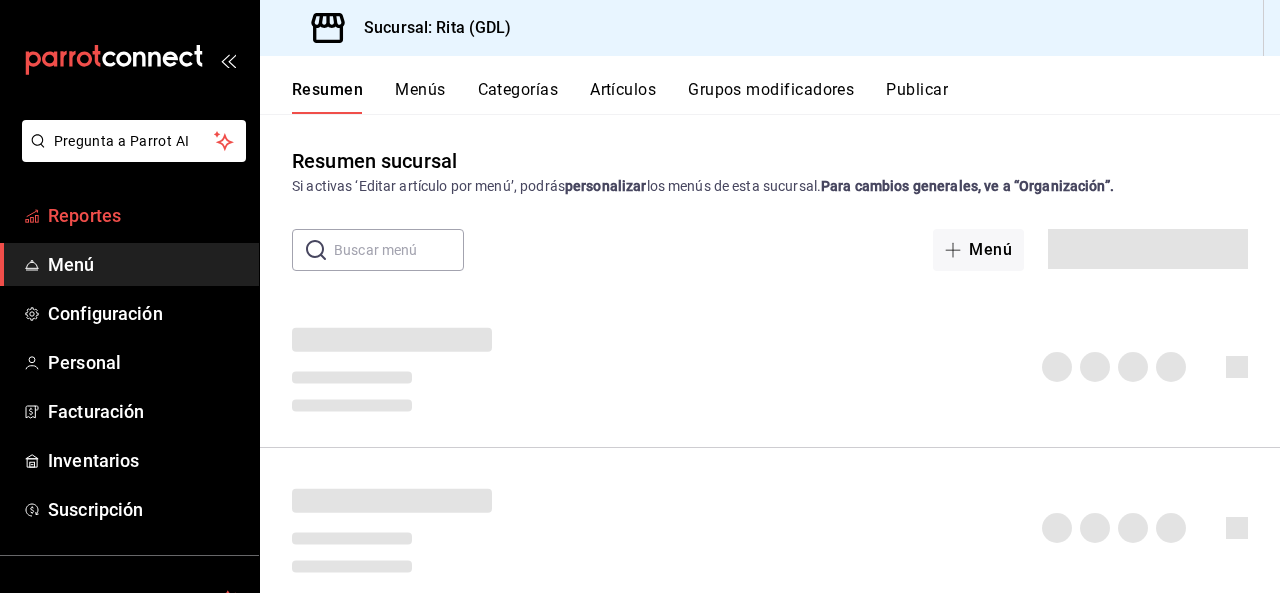 click on "Reportes" at bounding box center [145, 215] 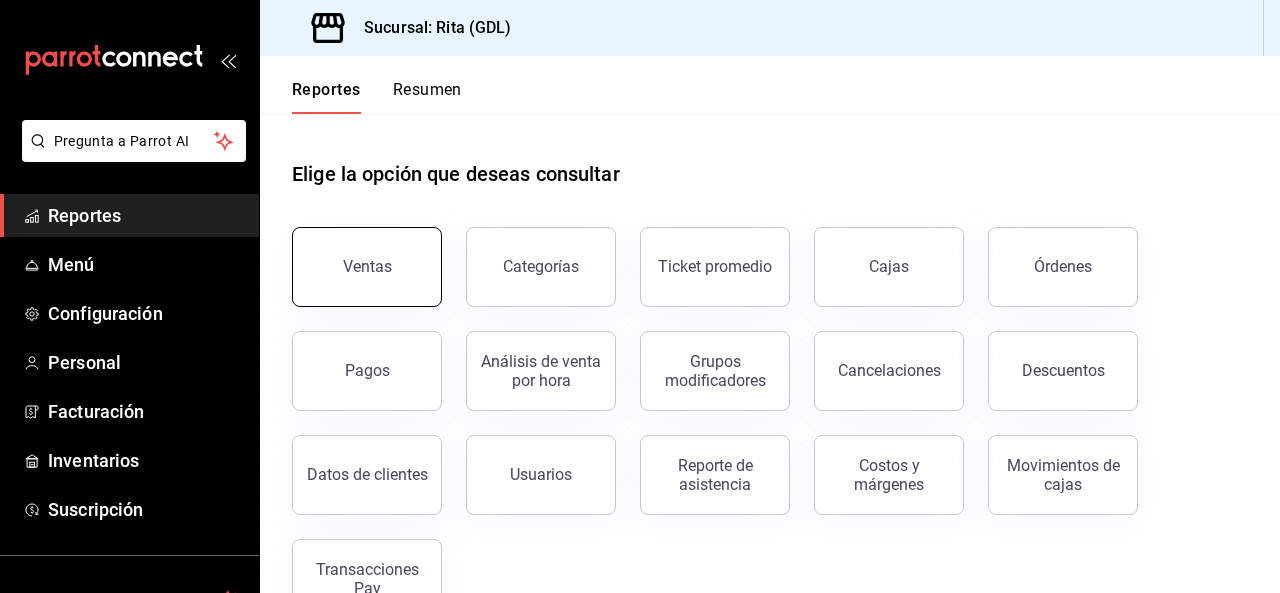 click on "Ventas" at bounding box center [367, 267] 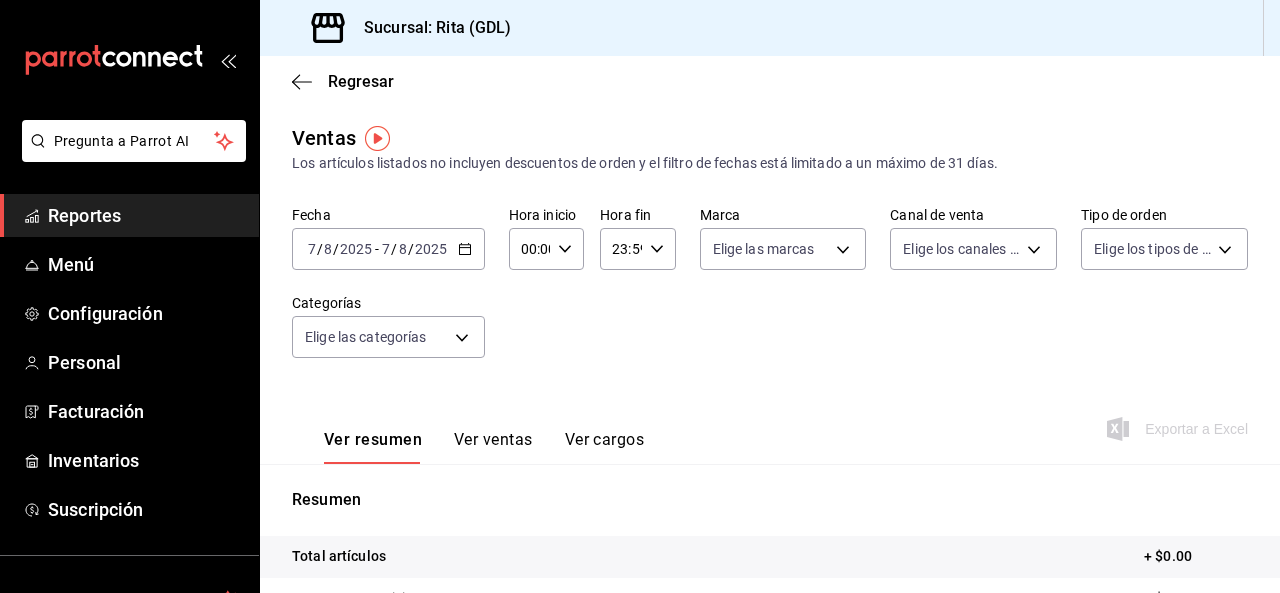 click on "2025-08-07 7 / 8 / 2025 - 2025-08-07 7 / 8 / 2025" at bounding box center (388, 249) 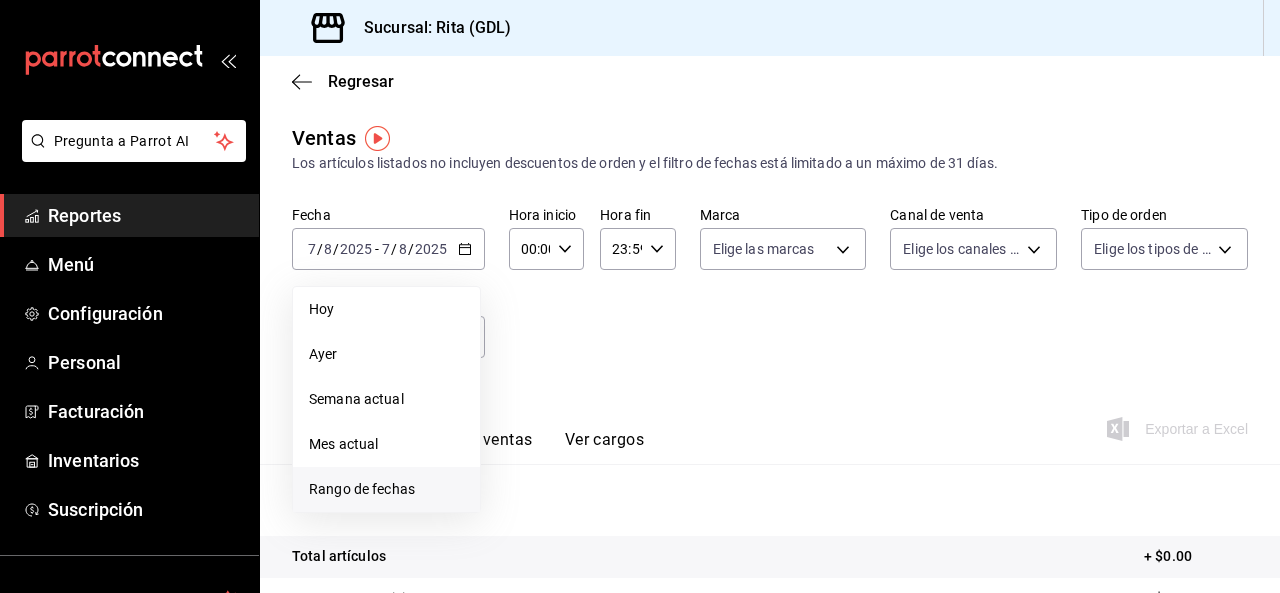 click on "Rango de fechas" at bounding box center (386, 489) 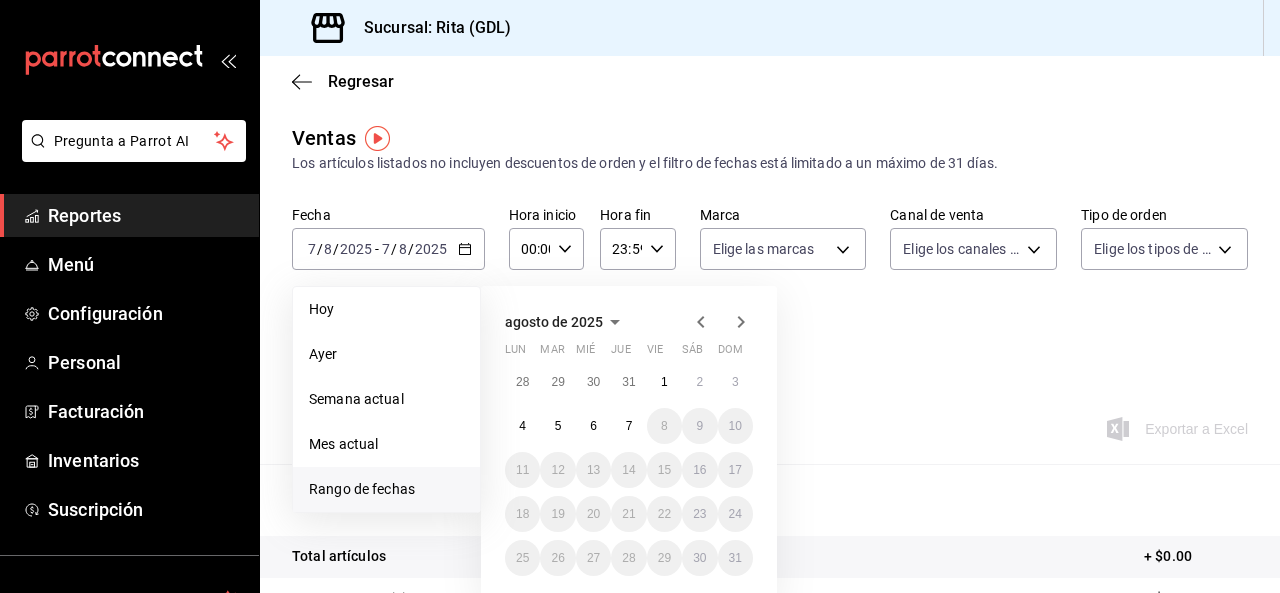 click on "Rango de fechas" at bounding box center [386, 489] 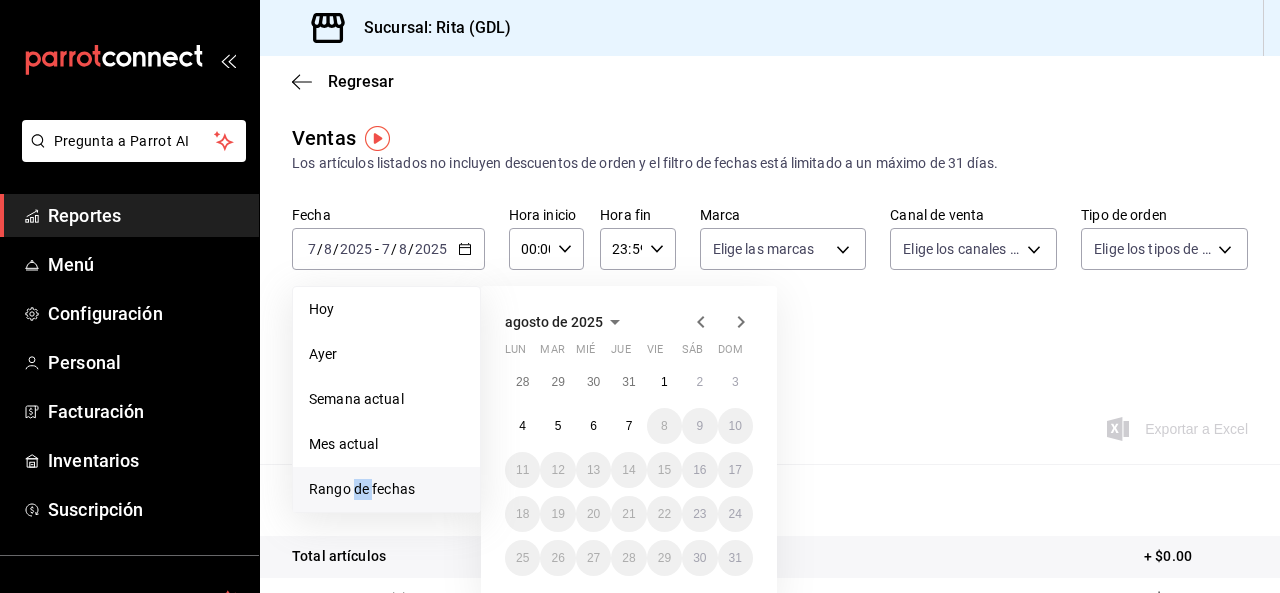 click on "Rango de fechas" at bounding box center [386, 489] 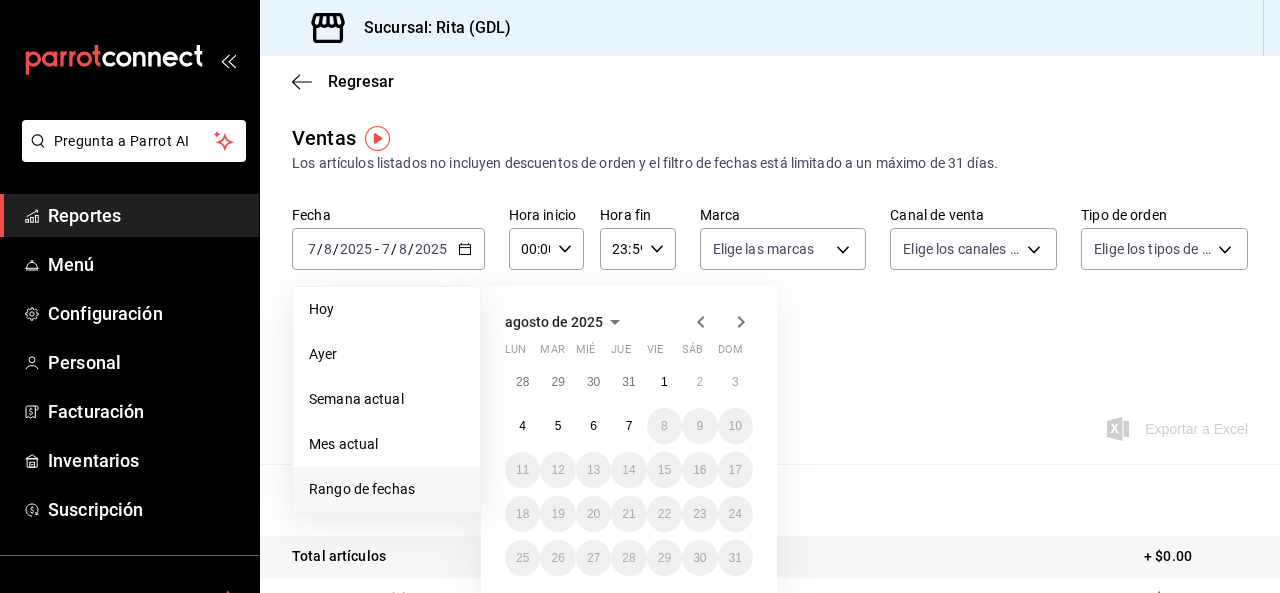 click on "Rango de fechas" at bounding box center (386, 489) 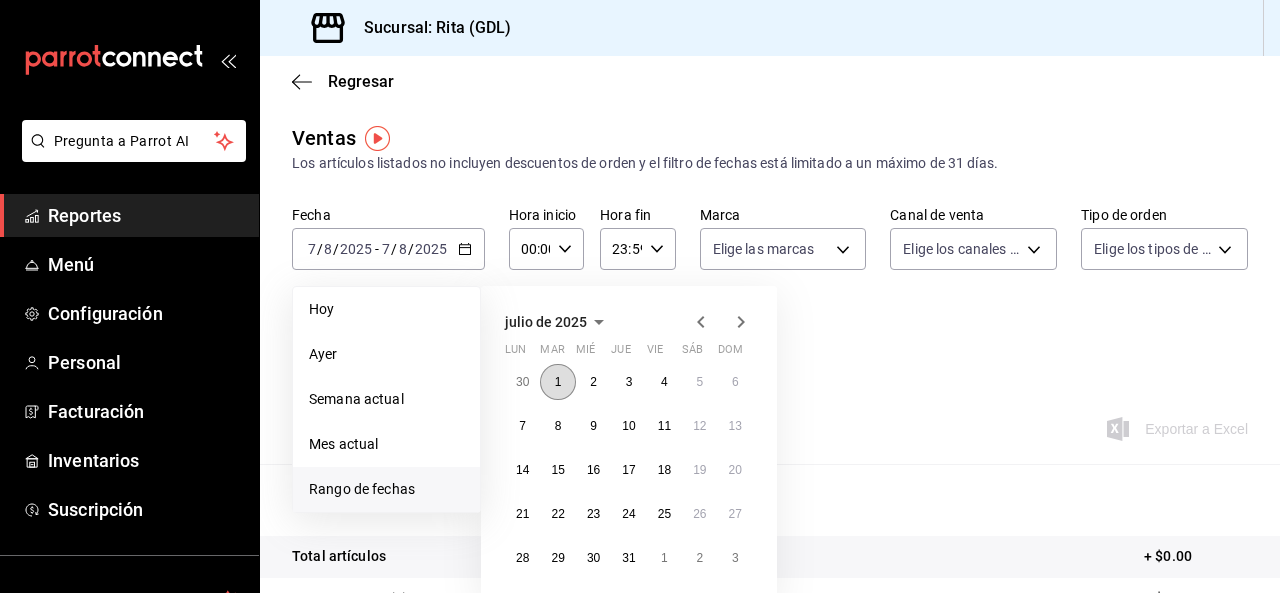 click on "1" at bounding box center [557, 382] 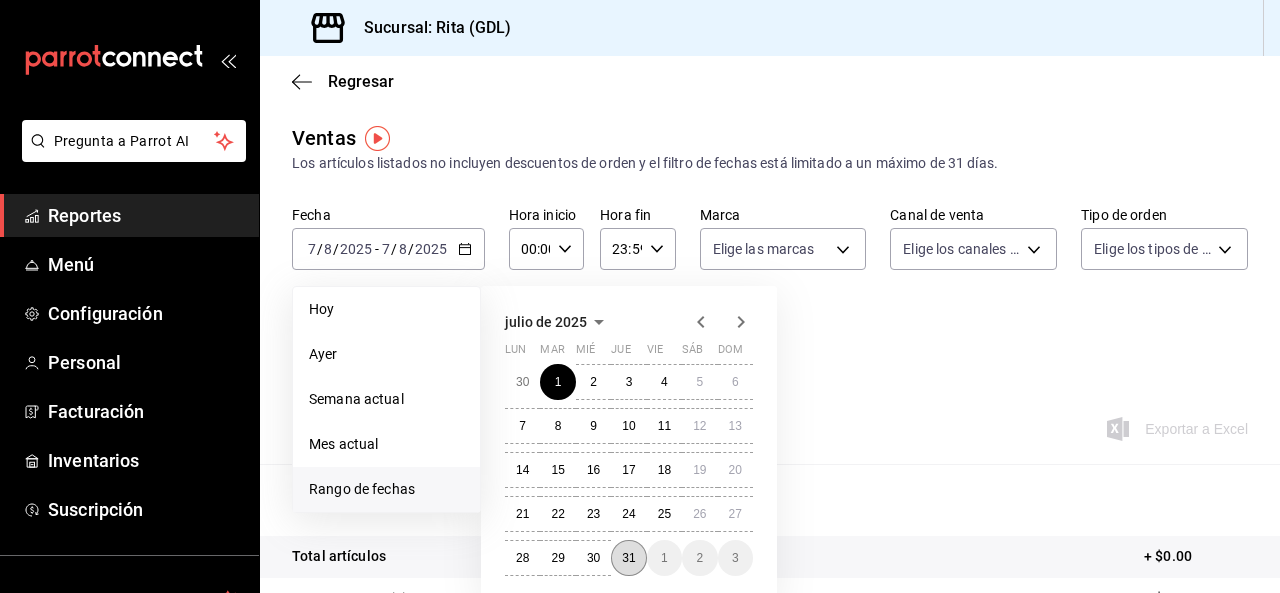 click on "31" at bounding box center (628, 558) 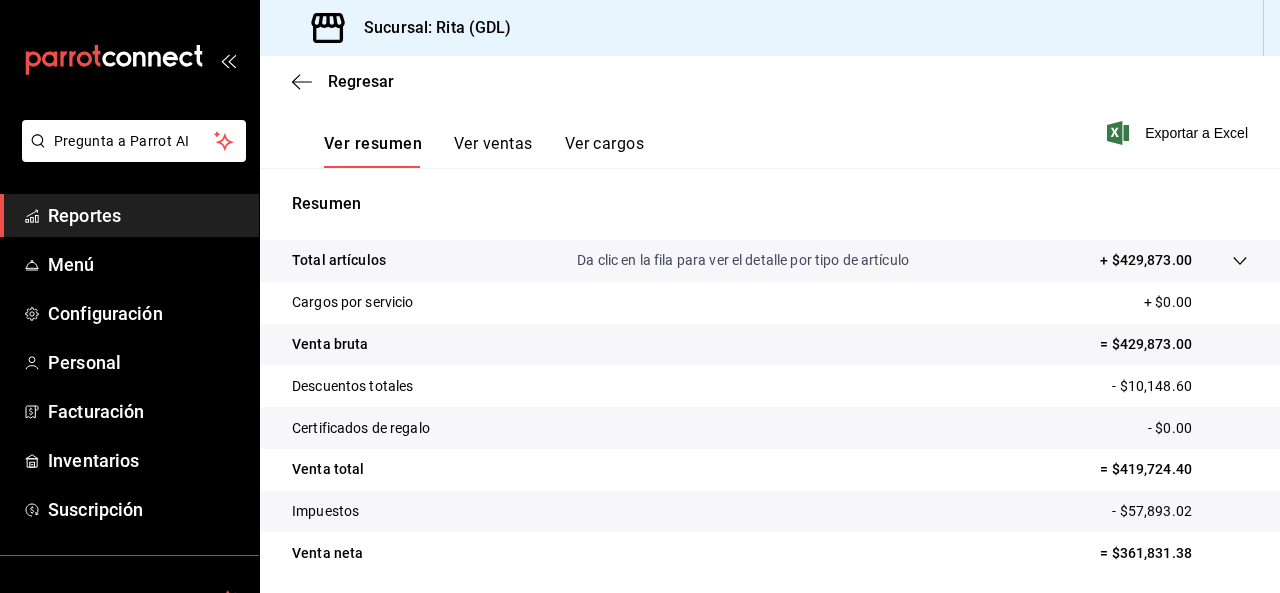 scroll, scrollTop: 365, scrollLeft: 0, axis: vertical 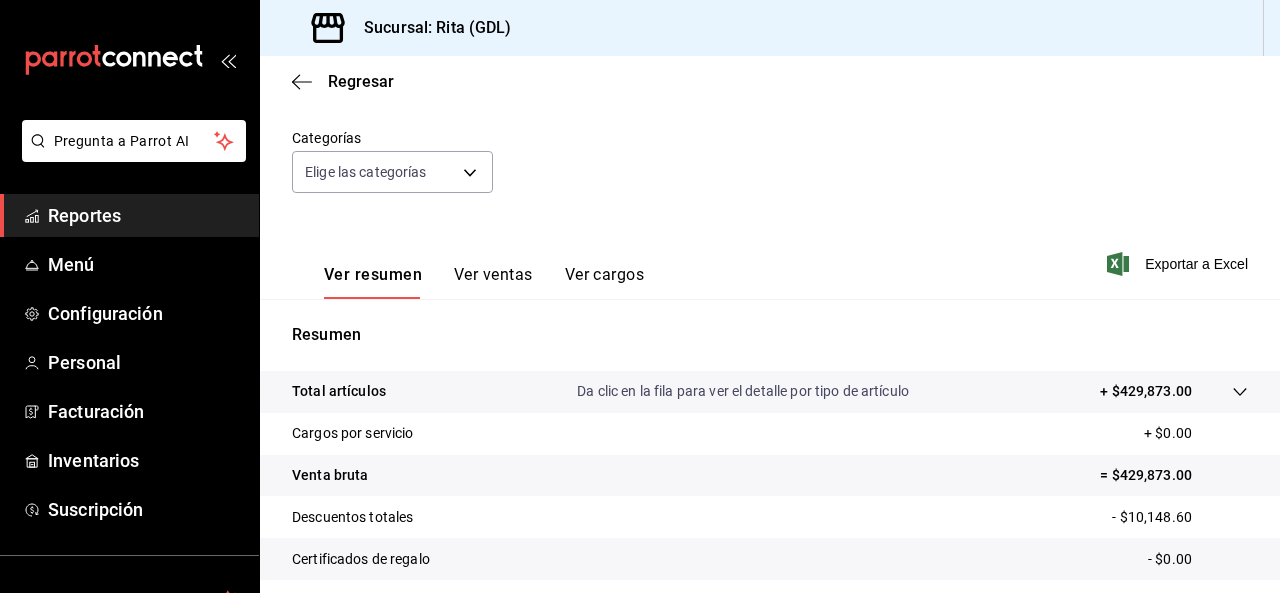 click on "Ver ventas" at bounding box center (493, 282) 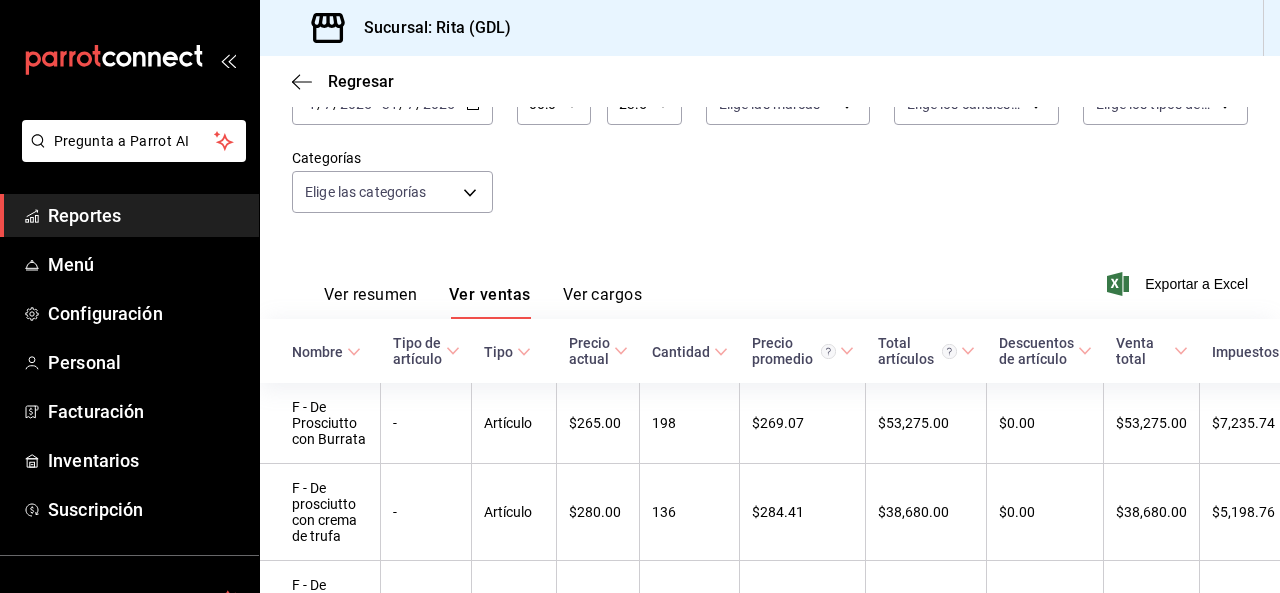 scroll, scrollTop: 165, scrollLeft: 0, axis: vertical 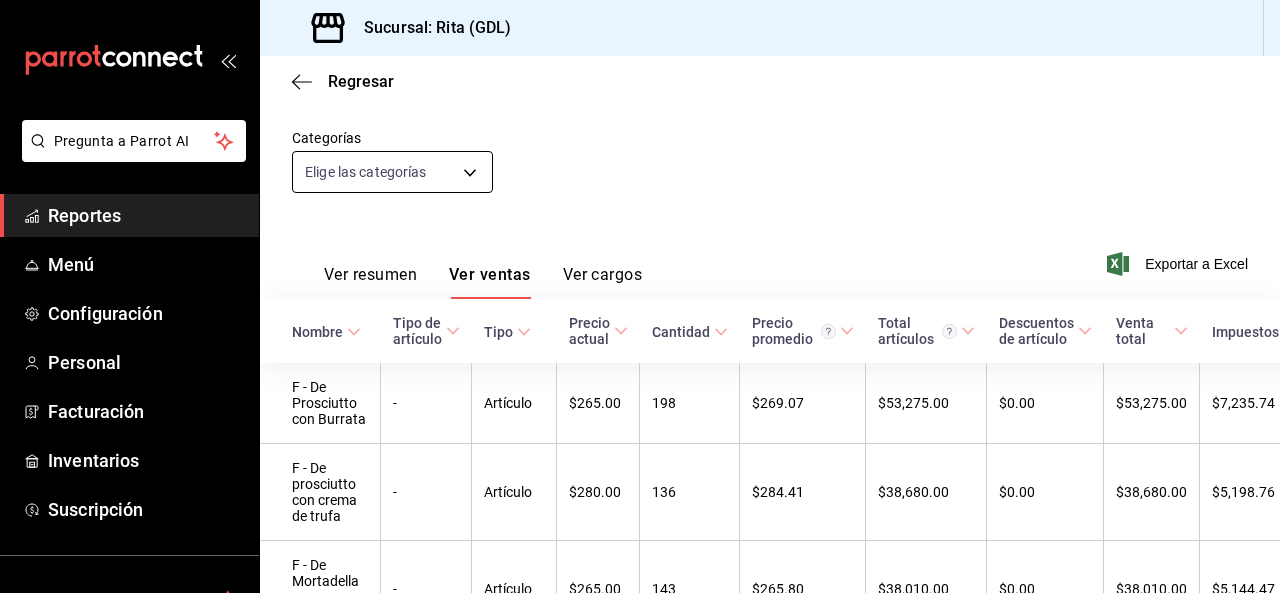 click on "Pregunta a Parrot AI Reportes   Menú   Configuración   Personal   Facturación   Inventarios   Suscripción   Ayuda Recomienda Parrot   [FIRST] [LAST]   Sugerir nueva función   Sucursal: [NAME] ([CITY]) Regresar Ventas Los artículos listados no incluyen descuentos de orden y el filtro de fechas está limitado a un máximo de 31 días. Fecha [DATE] [DATE] - [DATE] [DATE] Hora inicio [TIME] Hora inicio Hora fin [TIME] Hora fin Marca Elige las marcas Canal de venta Elige los canales de venta Tipo de orden Elige los tipos de orden Categorías Elige las categorías Ver resumen Ver ventas Ver cargos Exportar a Excel Nombre Tipo de artículo Tipo Precio actual Cantidad Precio promedio   Total artículos   Descuentos de artículo Venta total Impuestos Venta neta F - De Prosciutto con Burrata - Artículo $265.00 198 $269.07 $53,275.00 $0.00 $53,275.00 $7,235.74 $46,039.26 F - De prosciutto con crema de trufa - Artículo $280.00 136 $284.41 $38,680.00 $0.00 $38,680.00 $5,198.76 $33,481.24 - Artículo 143" at bounding box center [640, 296] 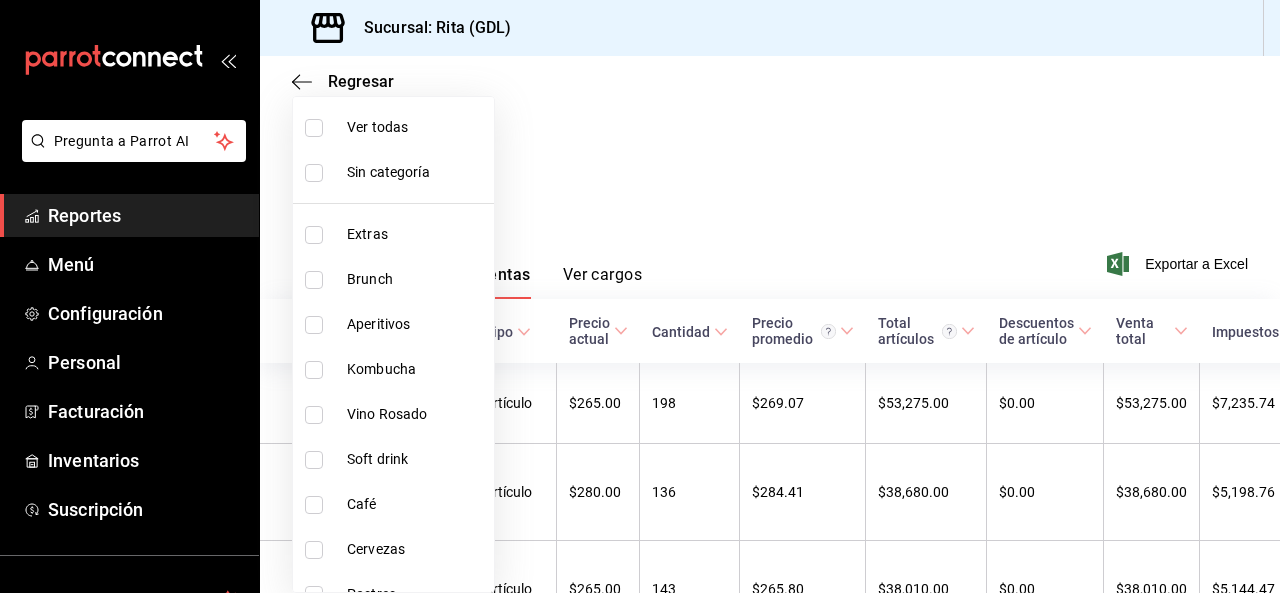 scroll, scrollTop: 300, scrollLeft: 0, axis: vertical 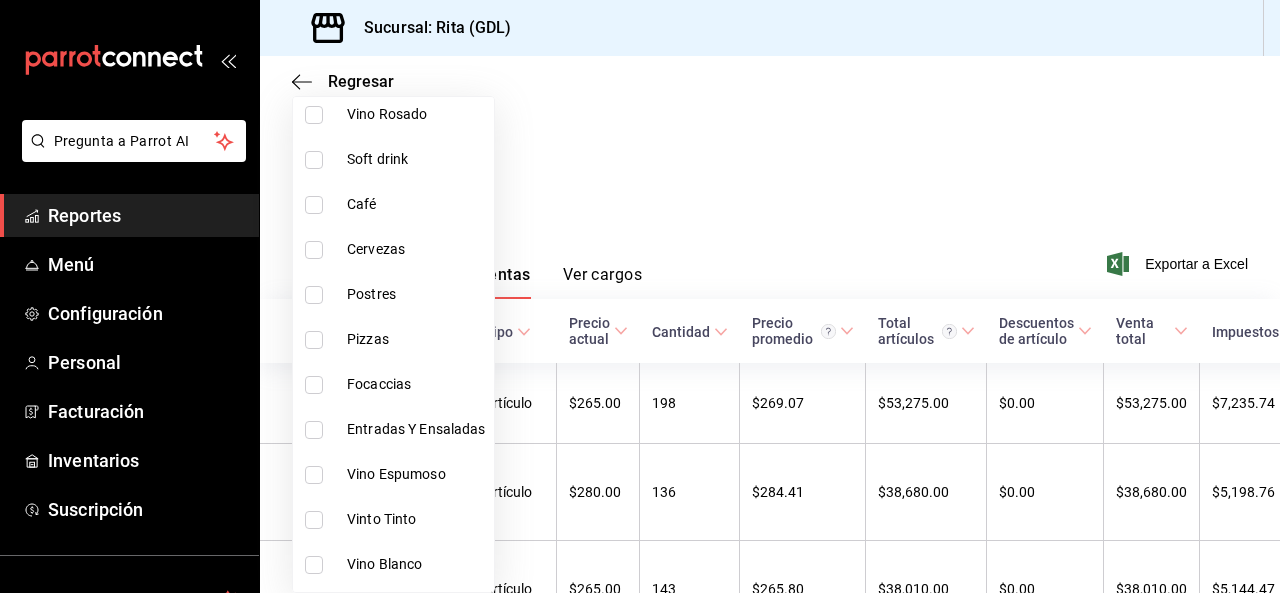 click on "Entradas Y Ensaladas" at bounding box center (416, 429) 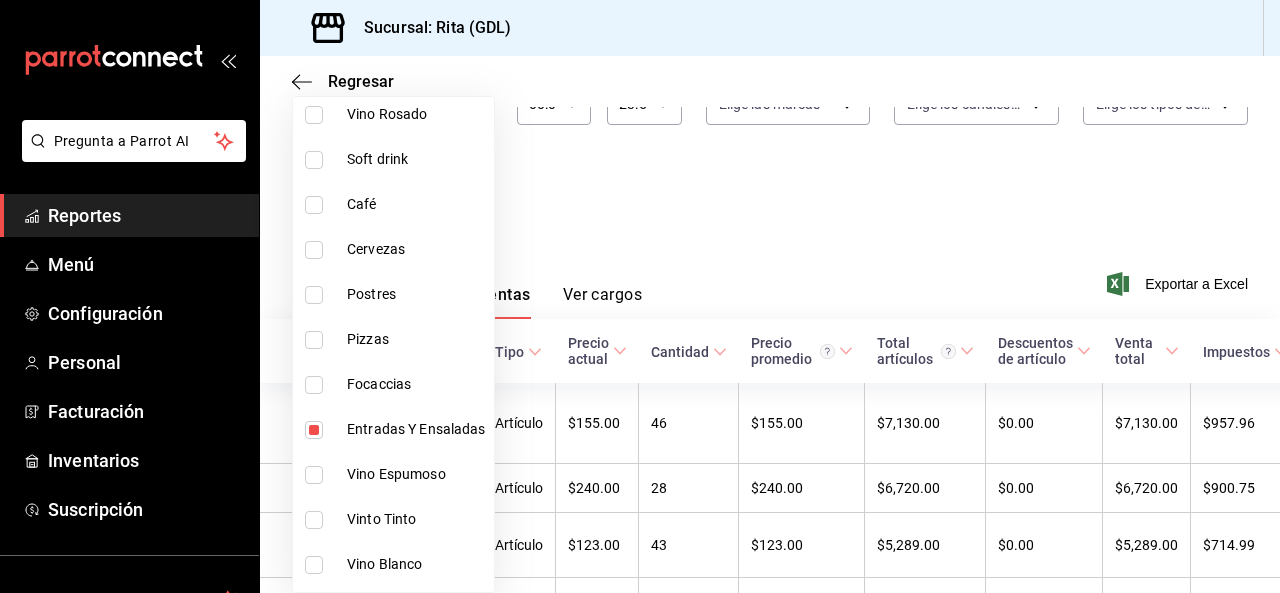 scroll, scrollTop: 165, scrollLeft: 0, axis: vertical 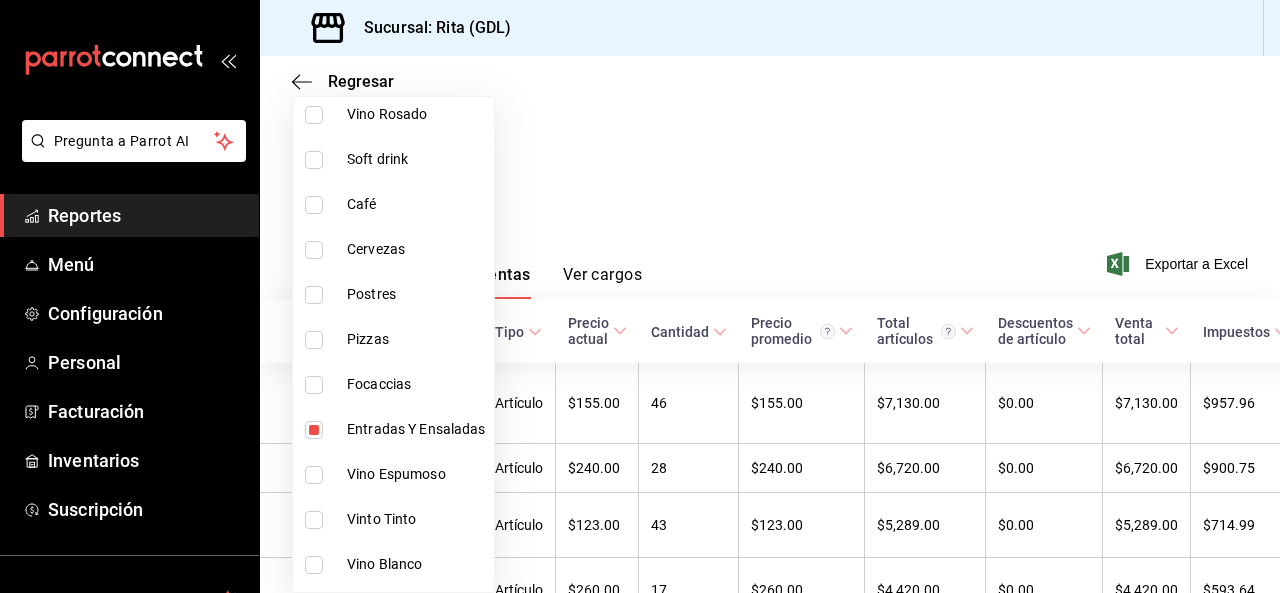 click at bounding box center (640, 296) 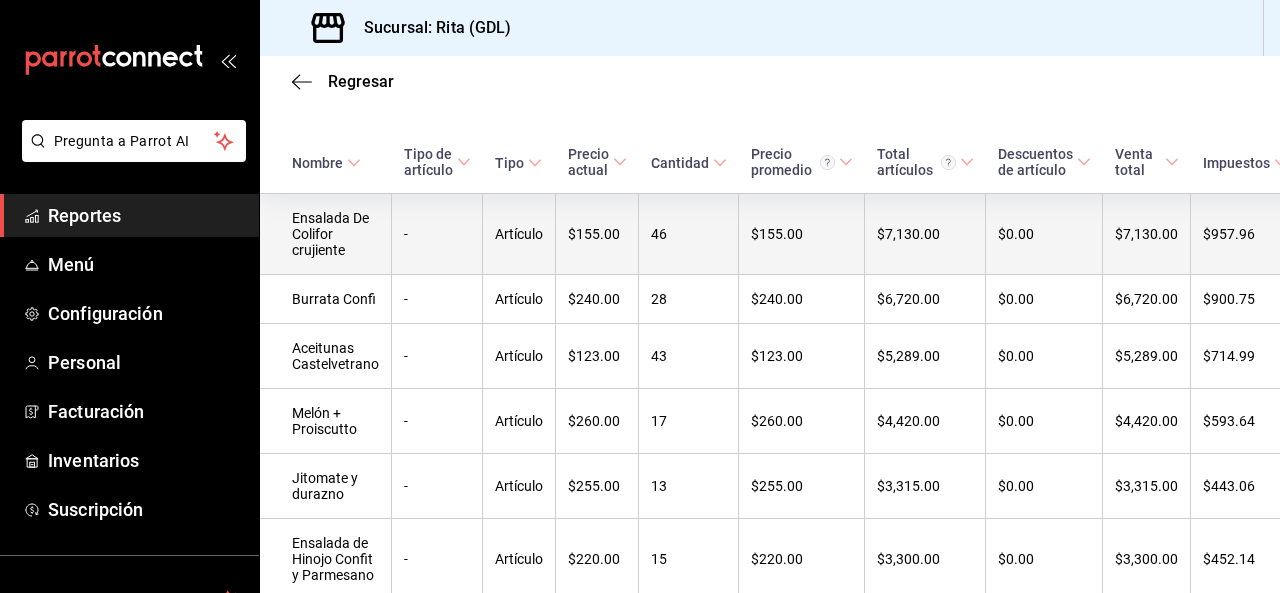 scroll, scrollTop: 0, scrollLeft: 0, axis: both 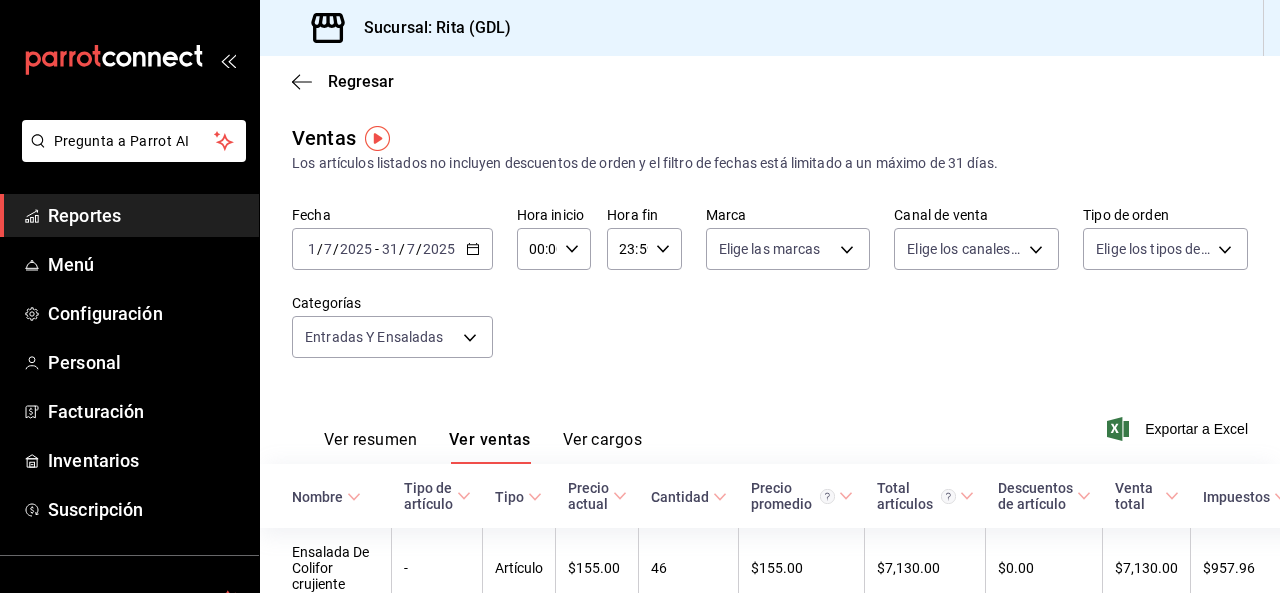 click on "/" at bounding box center [419, 249] 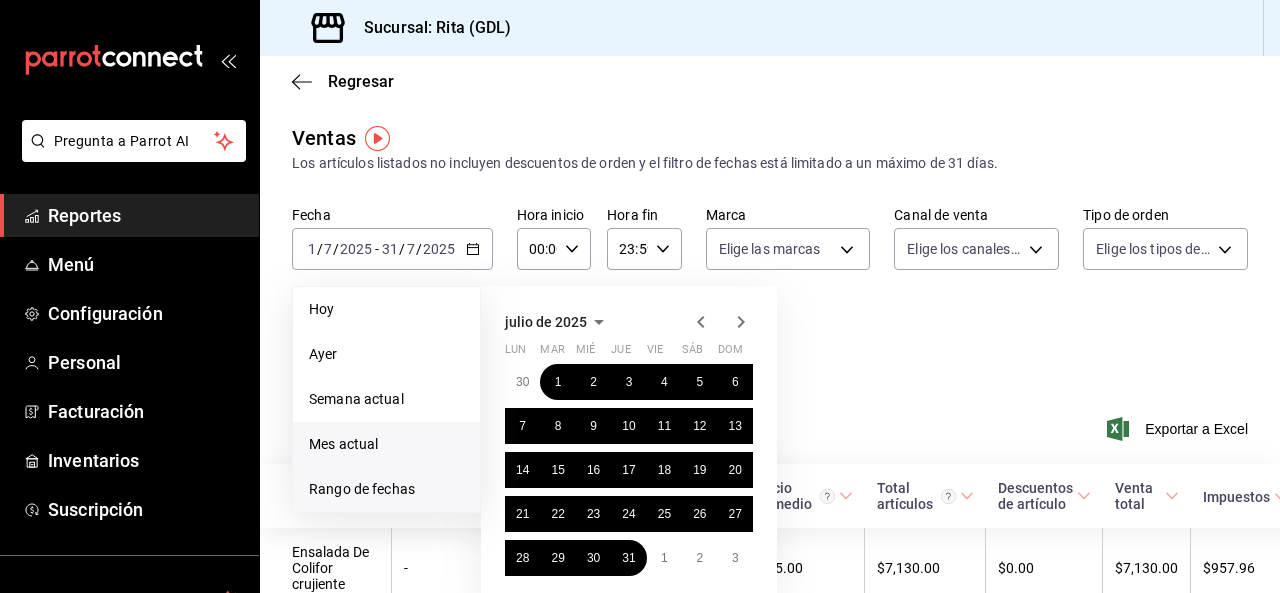 click on "Mes actual" at bounding box center (386, 444) 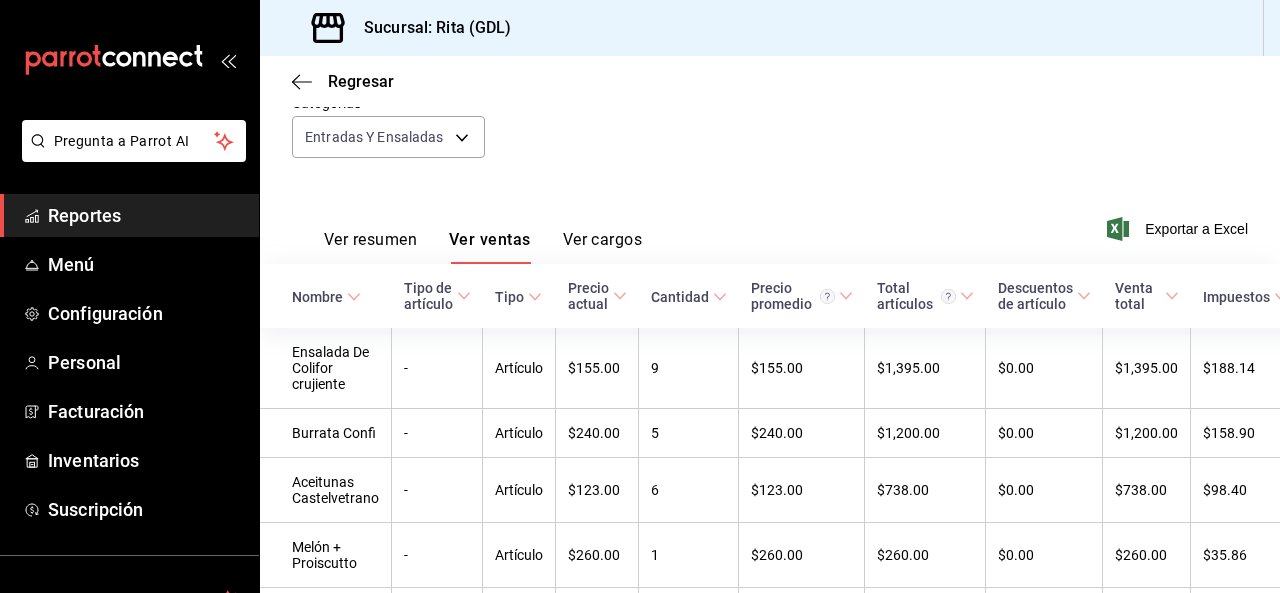 scroll, scrollTop: 0, scrollLeft: 0, axis: both 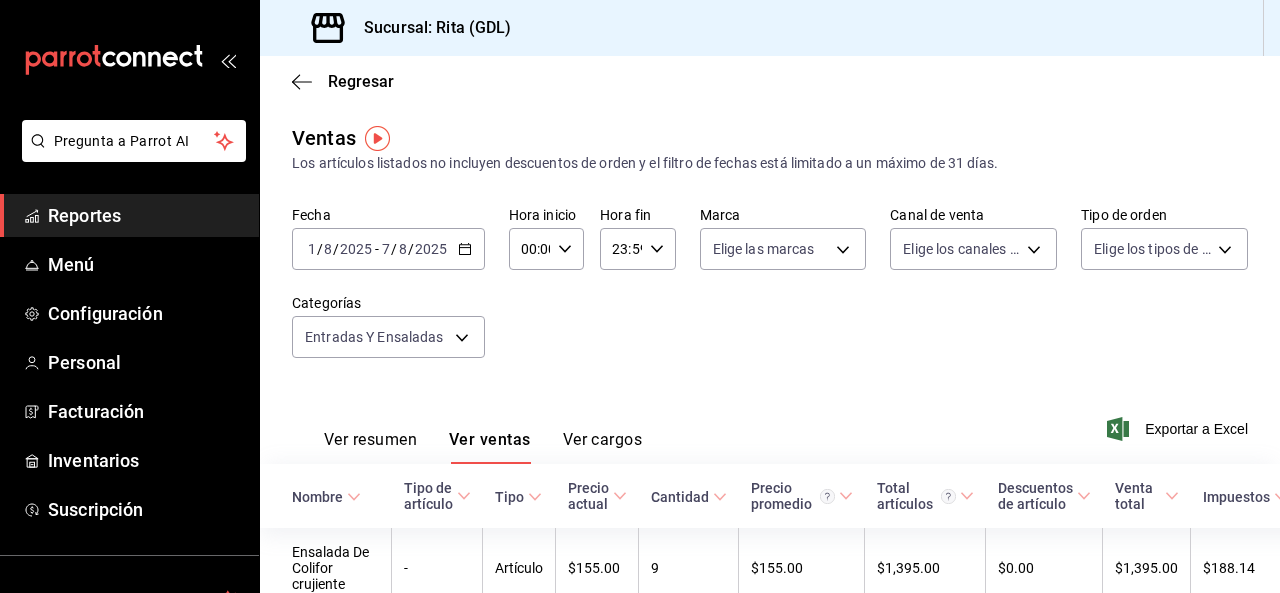 click on "2025-08-01 1 / 8 / 2025 - 2025-08-07 7 / 8 / 2025" at bounding box center [388, 249] 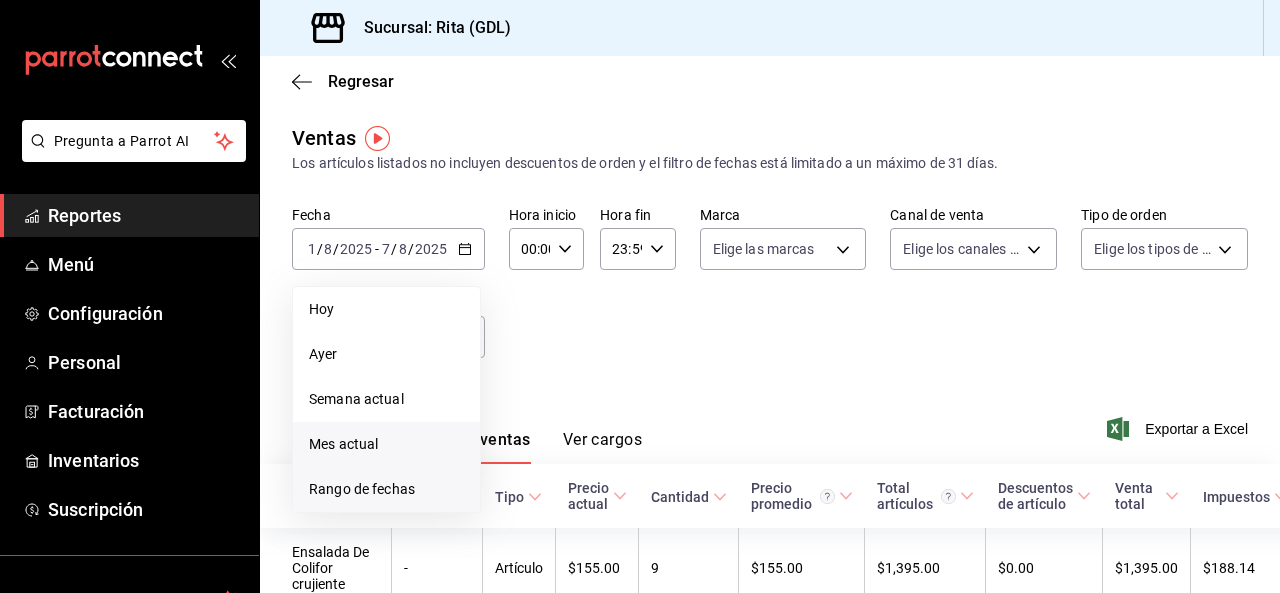 click on "Rango de fechas" at bounding box center [386, 489] 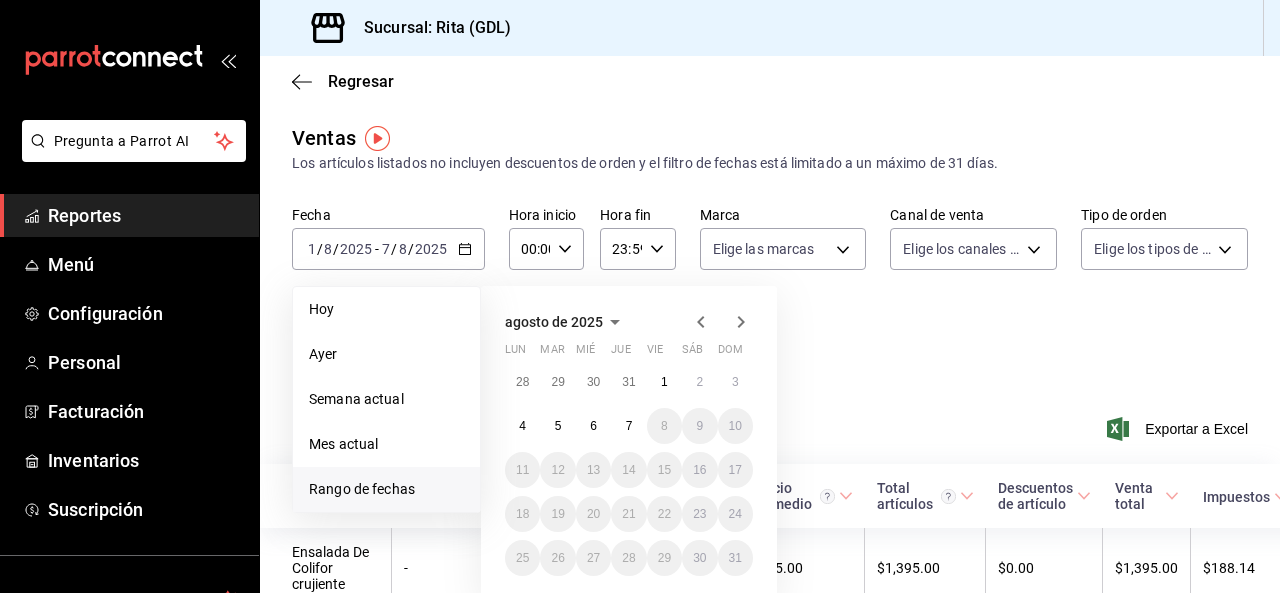 click 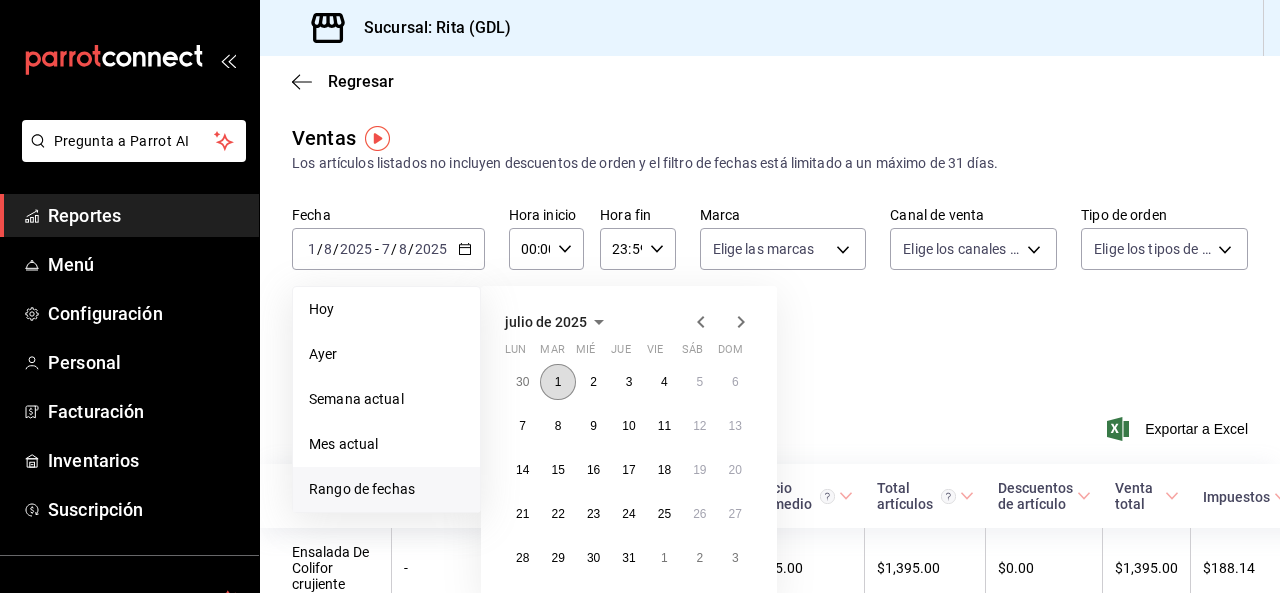 click on "1" at bounding box center [557, 382] 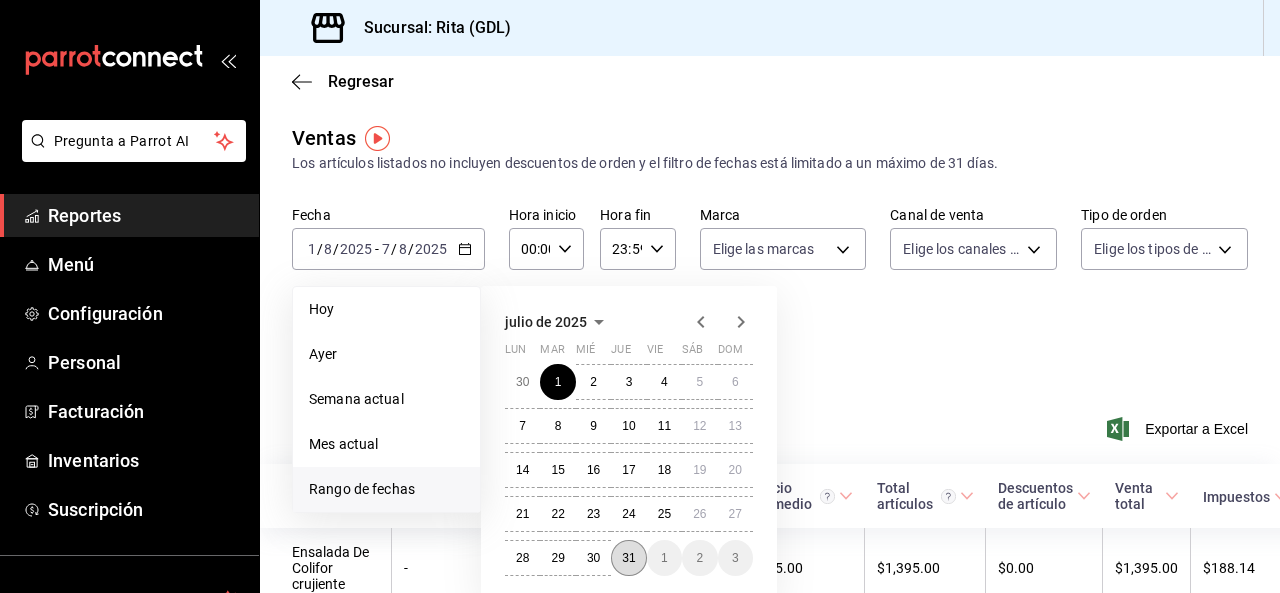 click on "31" at bounding box center (628, 558) 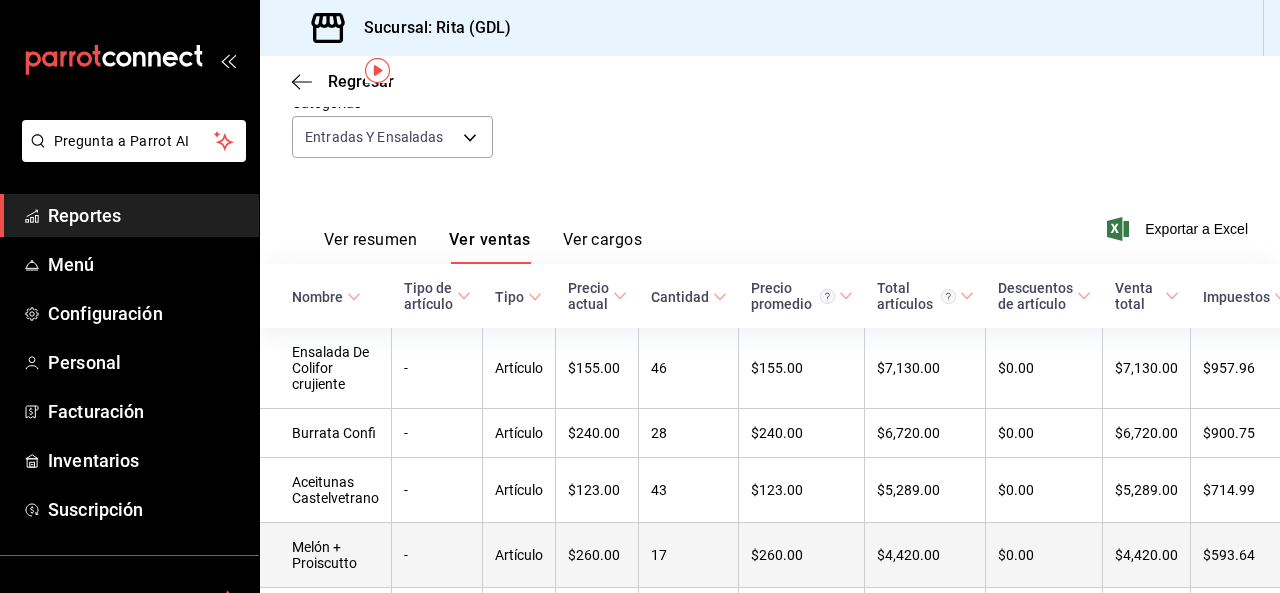 scroll, scrollTop: 0, scrollLeft: 0, axis: both 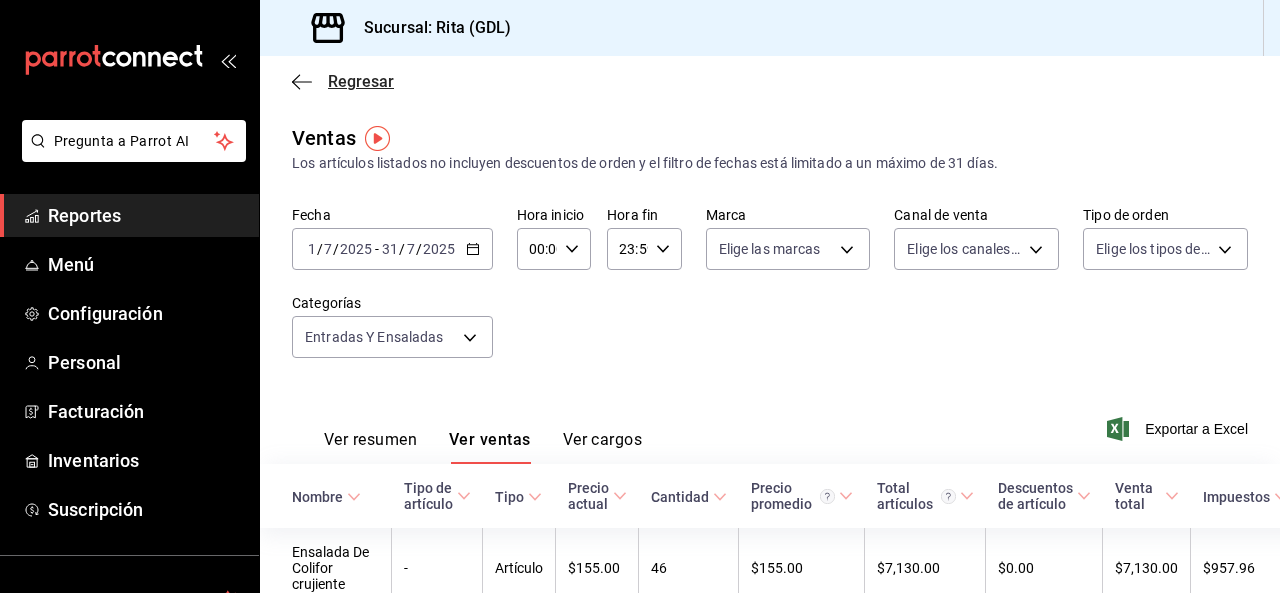 click 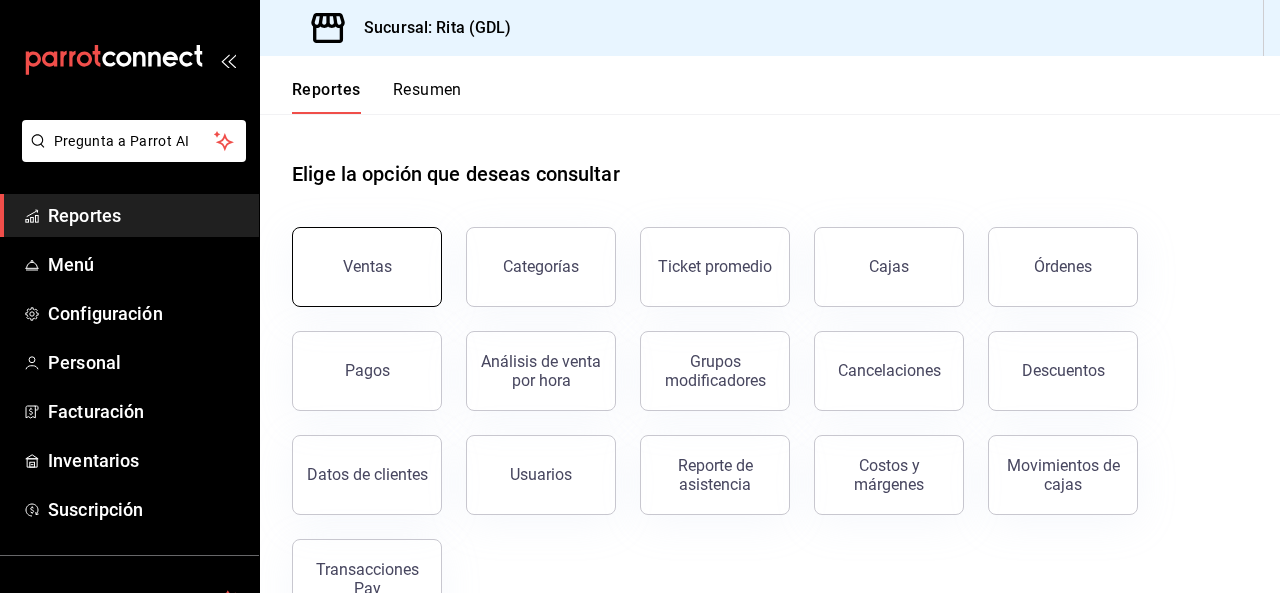 click on "Ventas" at bounding box center (367, 267) 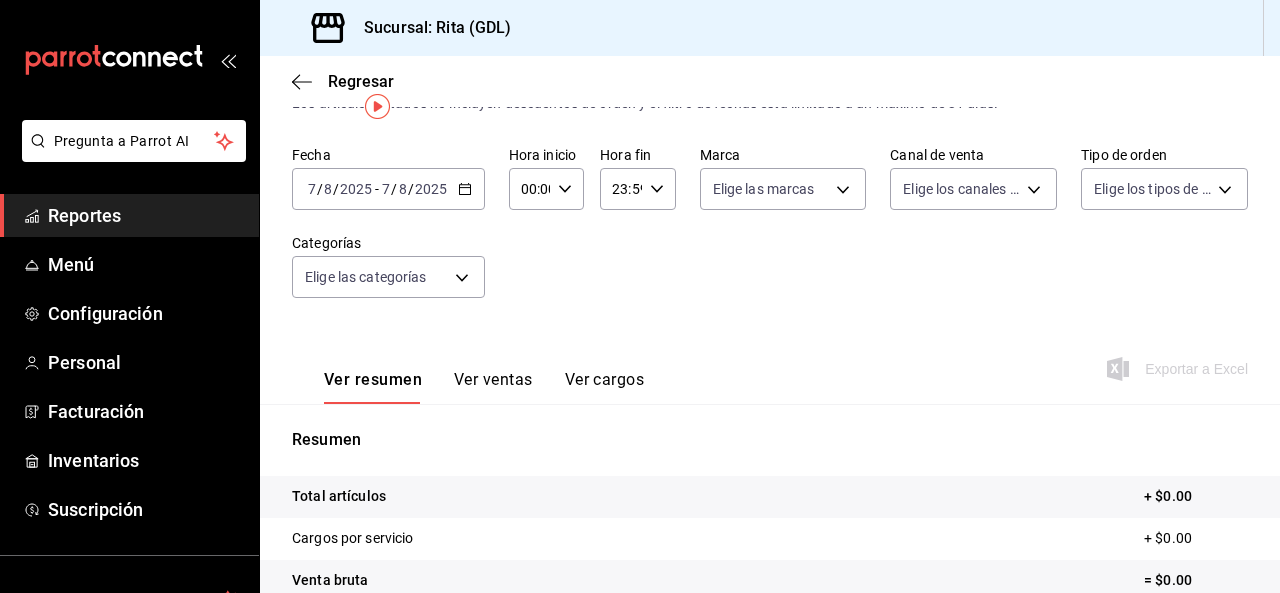scroll, scrollTop: 0, scrollLeft: 0, axis: both 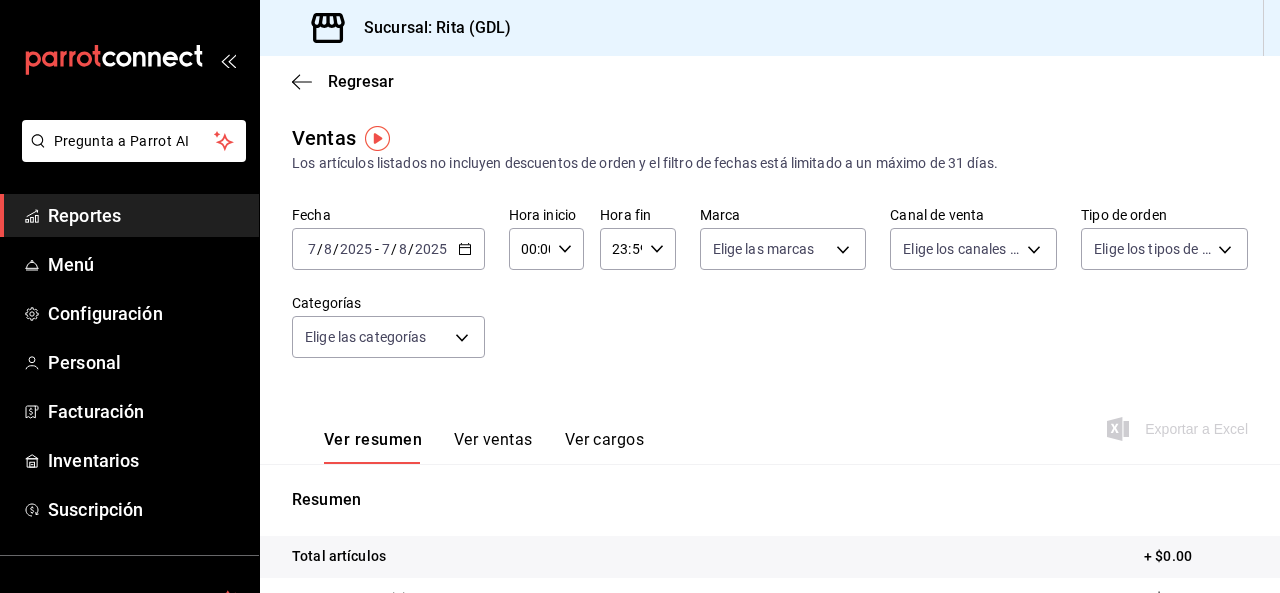 click on "2025-08-07 7 / 8 / 2025 - 2025-08-07 7 / 8 / 2025" at bounding box center [388, 249] 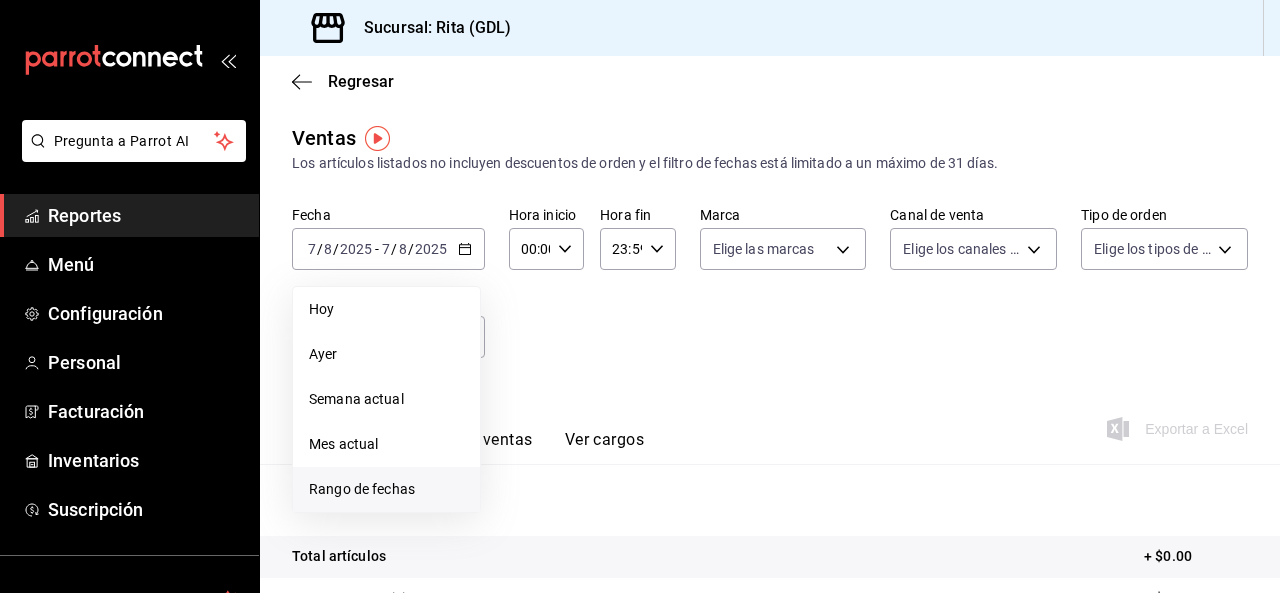 click on "Rango de fechas" at bounding box center [386, 489] 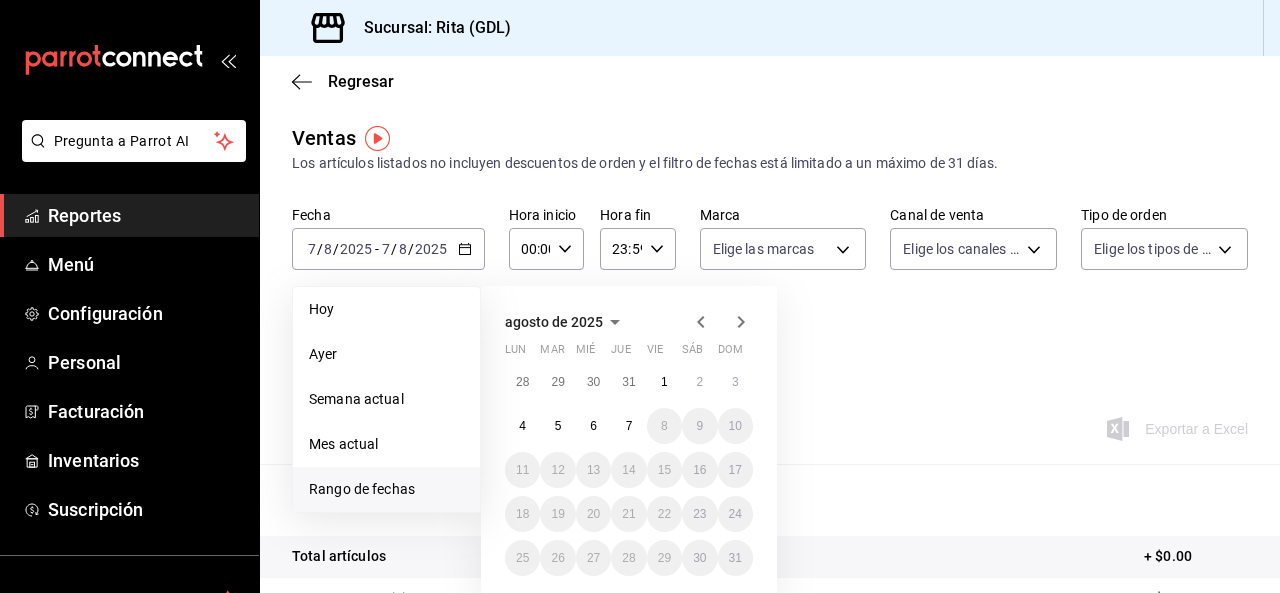 click 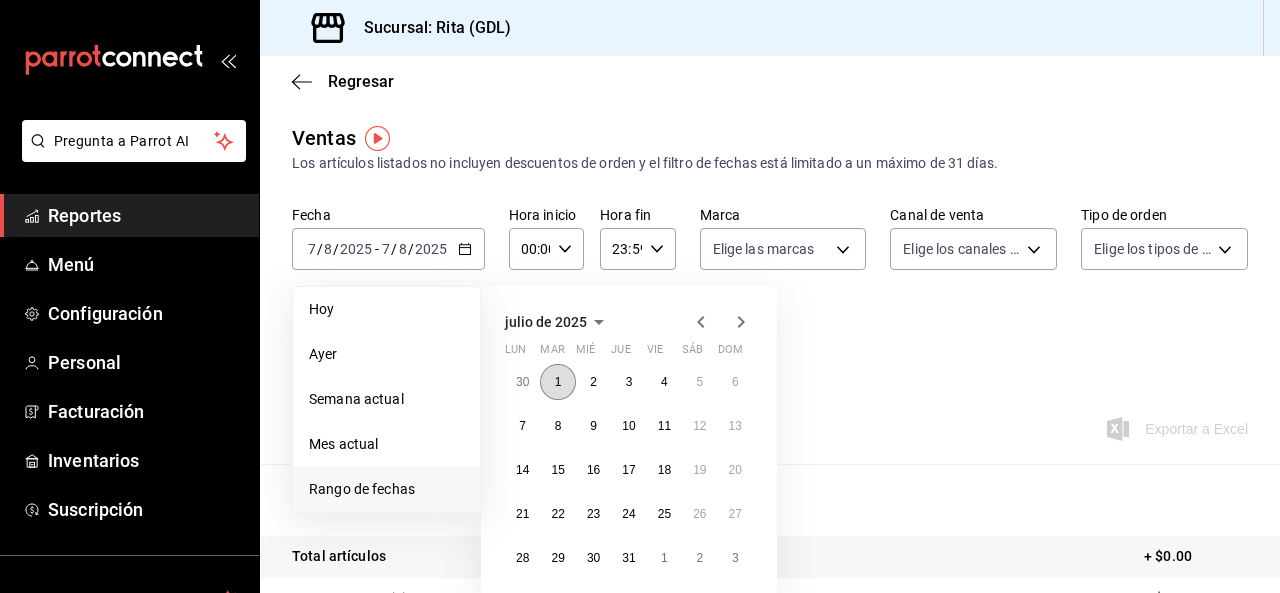 click on "1" at bounding box center [557, 382] 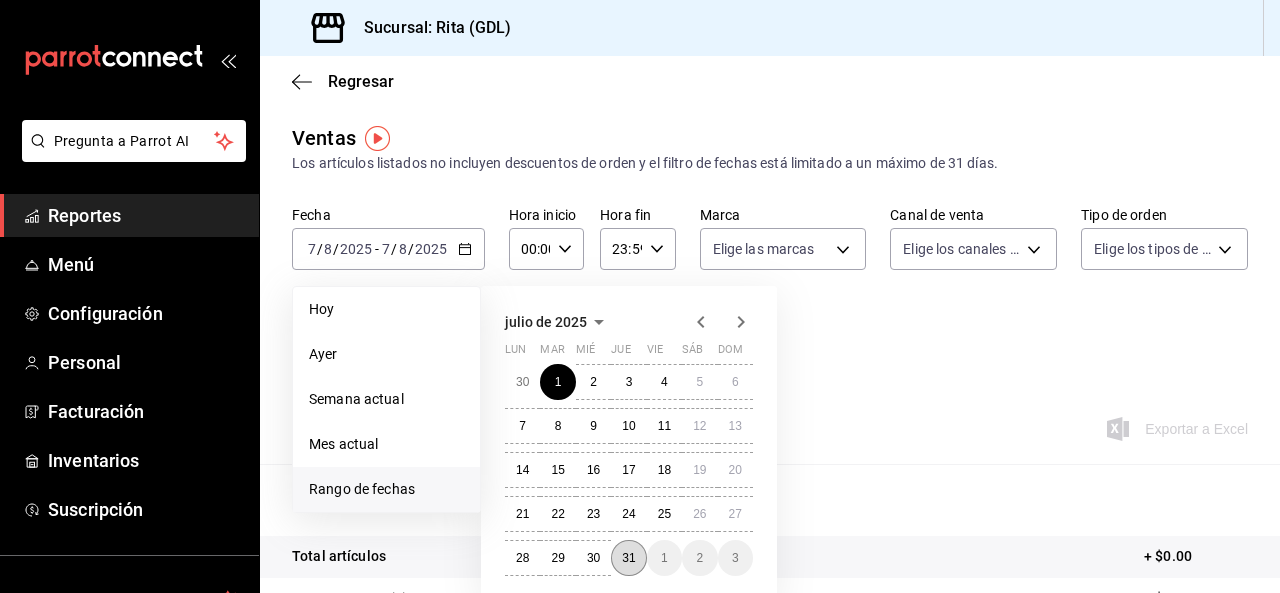 click on "31" at bounding box center [628, 558] 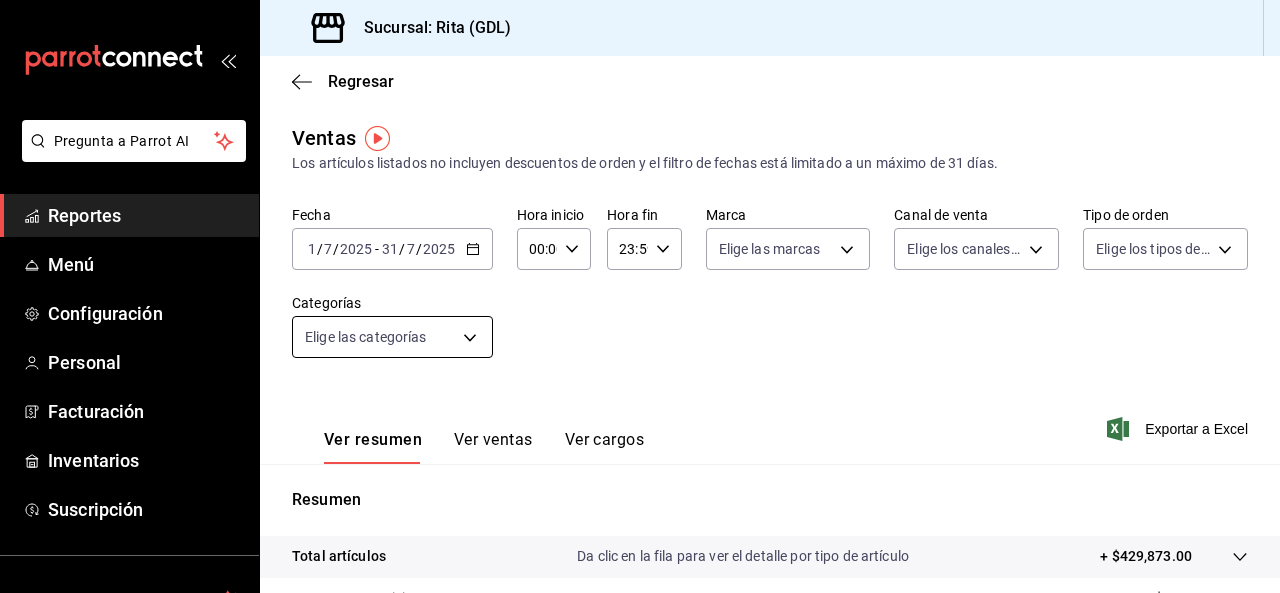 click on "Pregunta a Parrot AI Reportes   Menú   Configuración   Personal   Facturación   Inventarios   Suscripción   Ayuda Recomienda Parrot   [FIRST] [LAST]   Sugerir nueva función   Sucursal: [NAME] ([CITY]) Regresar Ventas Los artículos listados no incluyen descuentos de orden y el filtro de fechas está limitado a un máximo de 31 días. Fecha [DATE] [DATE] - [DATE] [DATE] Hora inicio [TIME] Hora inicio Hora fin [TIME] Hora fin Marca Elige las marcas Canal de venta Elige los canales de venta Tipo de orden Elige los tipos de orden Categorías Elige las categorías Ver resumen Ver ventas Ver cargos Exportar a Excel Resumen Total artículos Da clic en la fila para ver el detalle por tipo de artículo + $429,873.00 Cargos por servicio + $0.00 Venta bruta = $429,873.00 Descuentos totales - $10,148.60 Certificados de regalo - $0.00 Venta total = $419,724.40 Impuestos - $57,893.02 Venta neta = $361,831.38 GANA 1 MES GRATIS EN TU SUSCRIPCIÓN AQUÍ Ver video tutorial Ir a video Pregunta a Parrot AI" at bounding box center (640, 296) 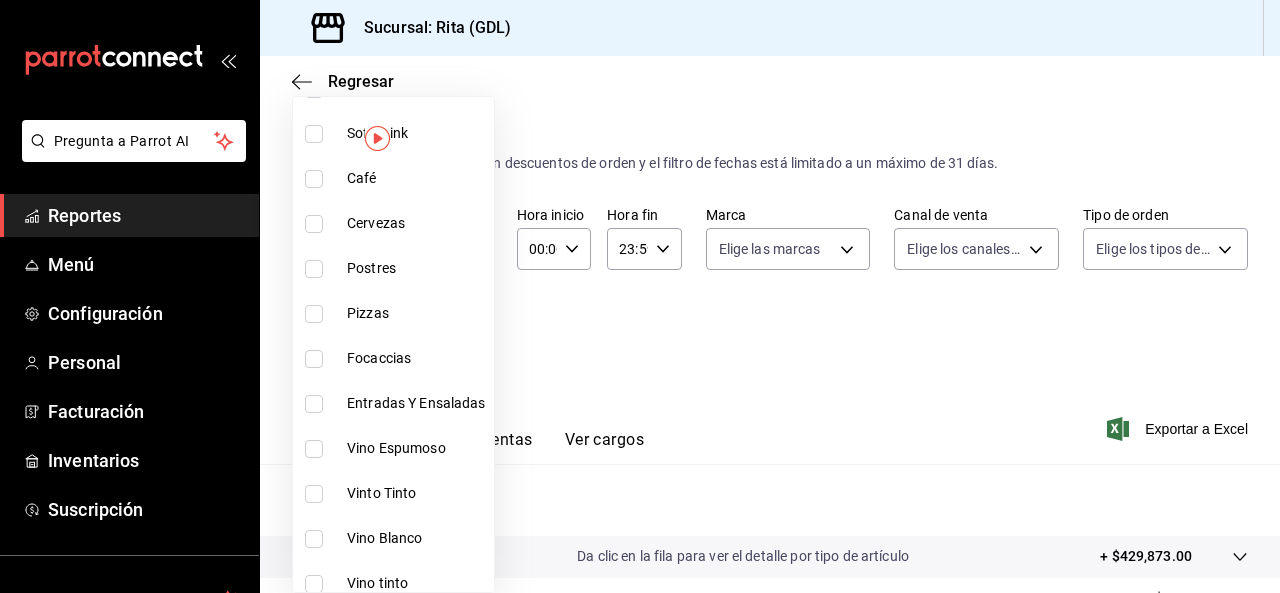 scroll, scrollTop: 338, scrollLeft: 0, axis: vertical 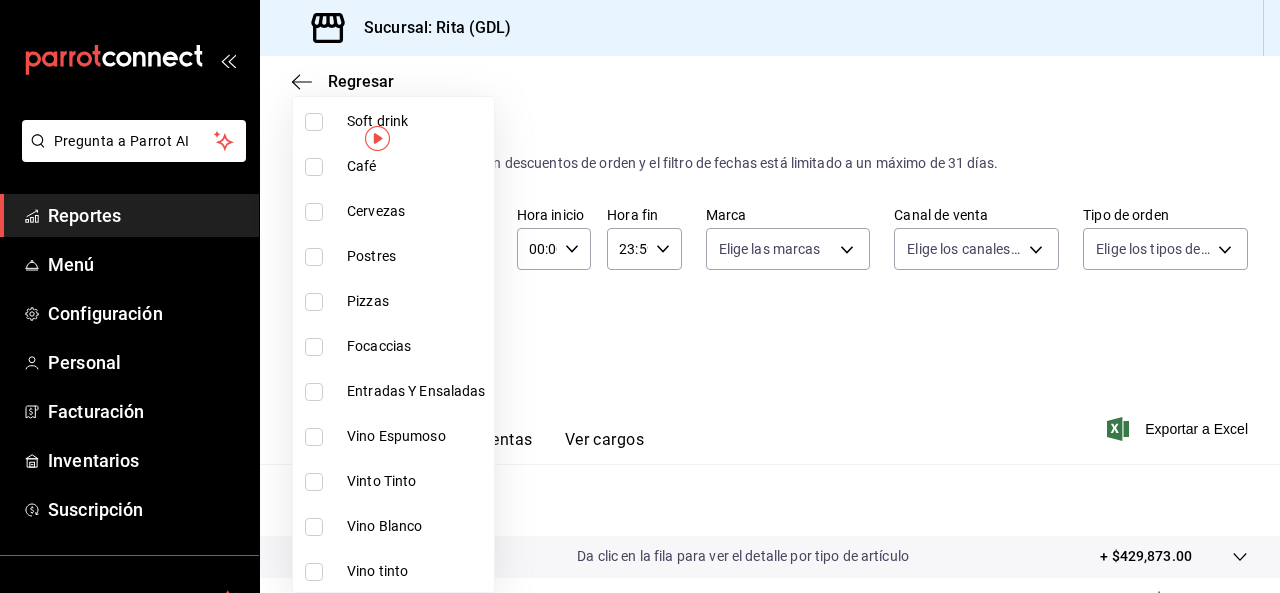 click on "Focaccias" at bounding box center [416, 346] 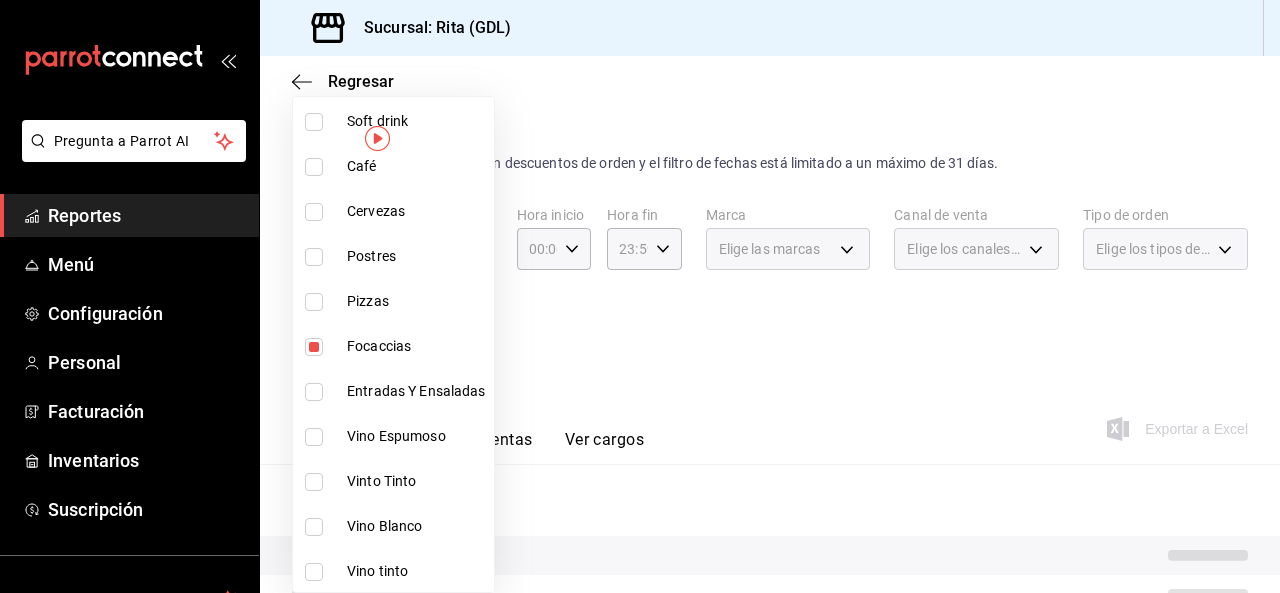 click at bounding box center [640, 296] 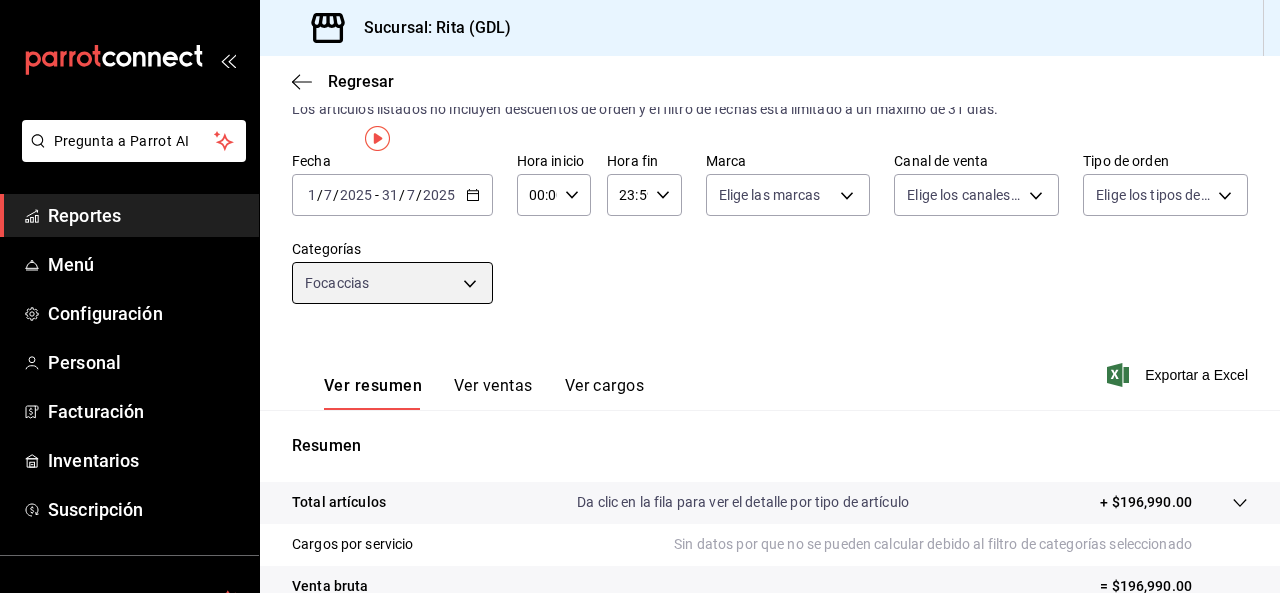 scroll, scrollTop: 0, scrollLeft: 0, axis: both 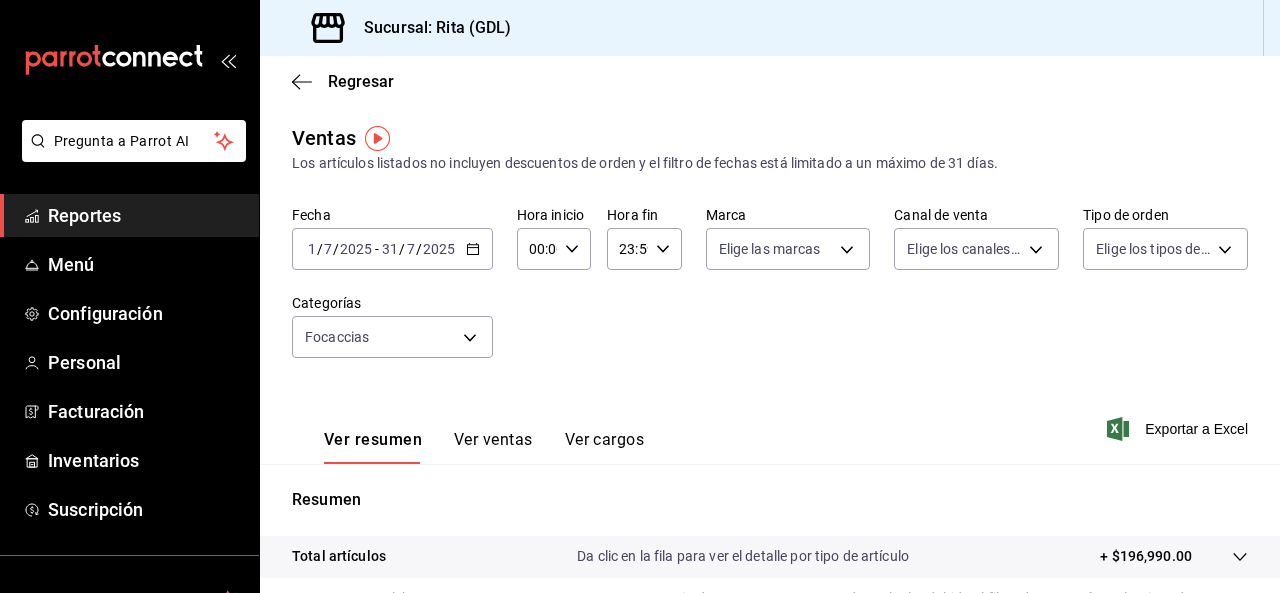 click on "Ver ventas" at bounding box center (493, 447) 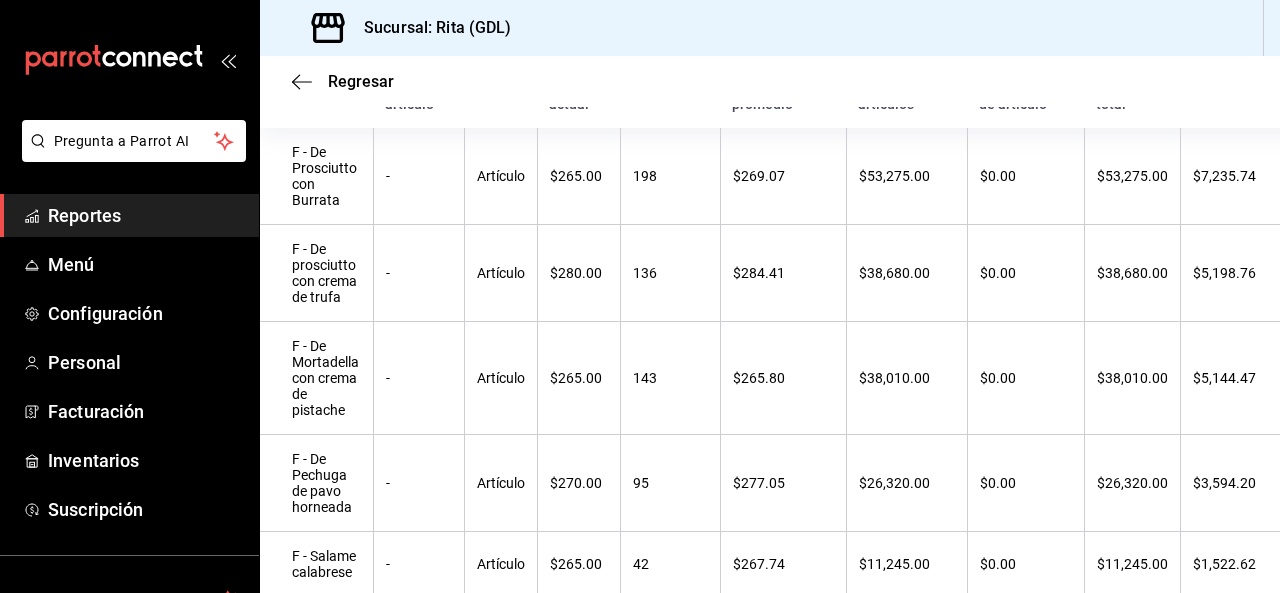 scroll, scrollTop: 0, scrollLeft: 0, axis: both 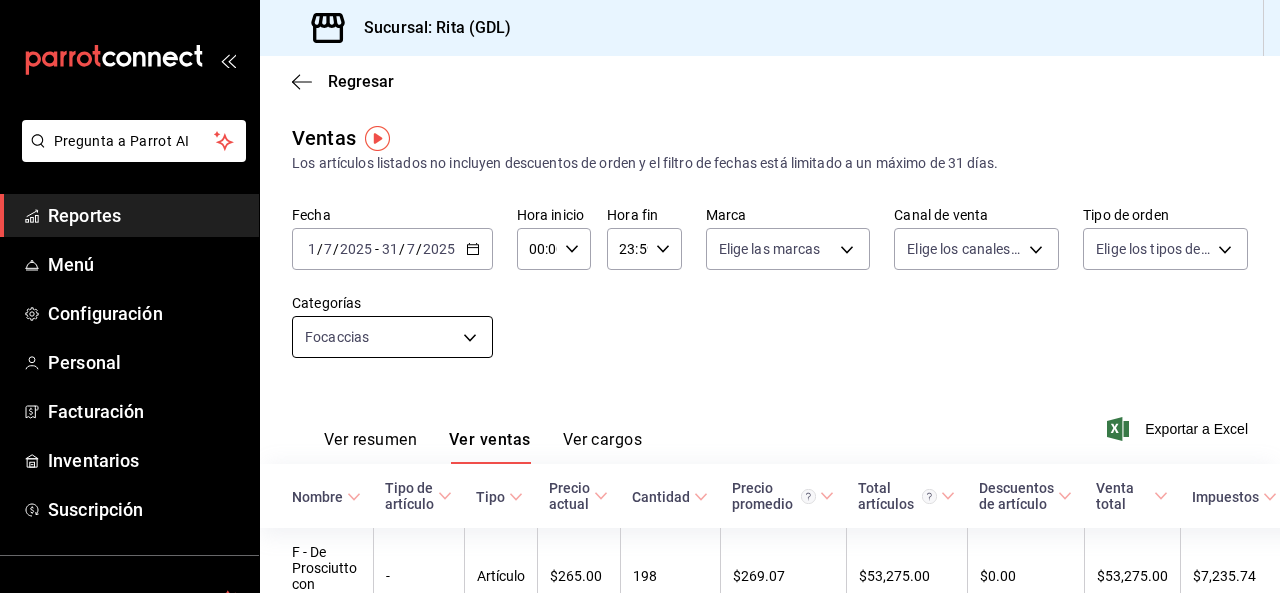 click on "Pregunta a Parrot AI Reportes   Menú   Configuración   Personal   Facturación   Inventarios   Suscripción   Ayuda Recomienda Parrot   [FIRST] [LAST]   Sugerir nueva función   Sucursal: [NAME] ([CITY]) Regresar Ventas Los artículos listados no incluyen descuentos de orden y el filtro de fechas está limitado a un máximo de 31 días. Fecha [DATE] [DATE] - [DATE] [DATE] Hora inicio [TIME] Hora inicio Hora fin [TIME] Hora fin Marca Elige las marcas Canal de venta Elige los canales de venta Tipo de orden Elige los tipos de orden Categorías Focaccias eaed0b07-5e0e-4e86-b0cf-eb68f643cc26 Ver resumen Ver ventas Ver cargos Exportar a Excel Nombre Tipo de artículo Tipo Precio actual Cantidad Precio promedio   Total artículos   Descuentos de artículo Venta total Impuestos Venta neta F - De Prosciutto con Burrata - Artículo $265.00 198 $269.07 $53,275.00 $0.00 $53,275.00 $7,235.74 $46,039.26 F - De prosciutto con crema de trufa - Artículo $280.00 136 $284.41 $38,680.00 $0.00 $38,680.00 $5,198.76 -" at bounding box center (640, 296) 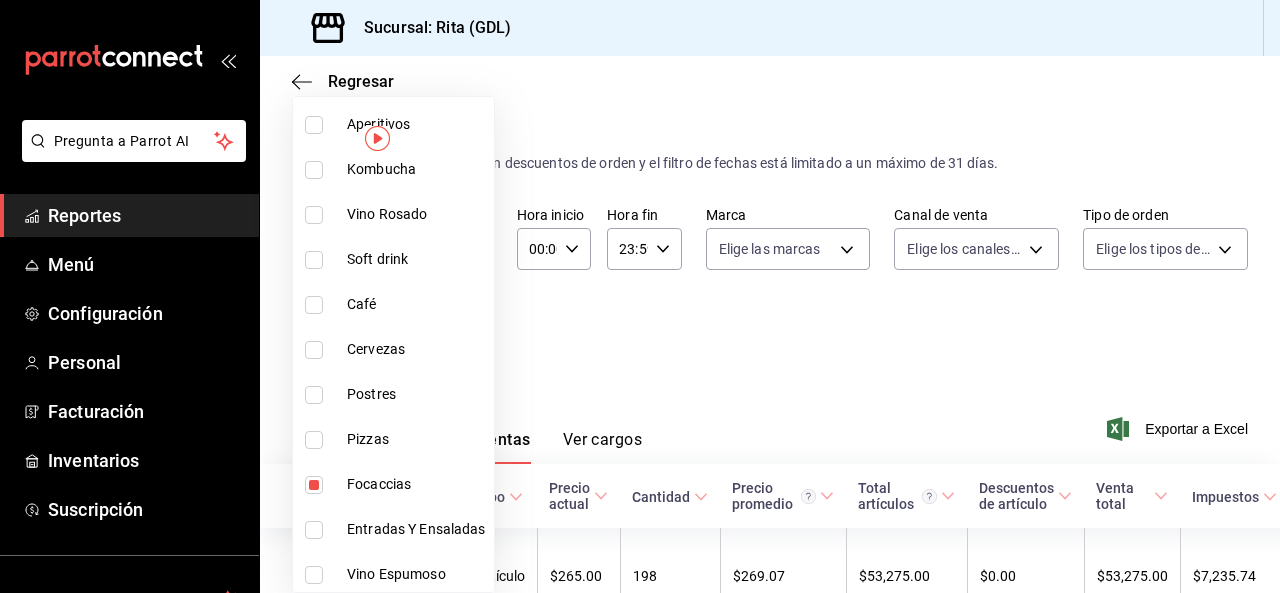 scroll, scrollTop: 338, scrollLeft: 0, axis: vertical 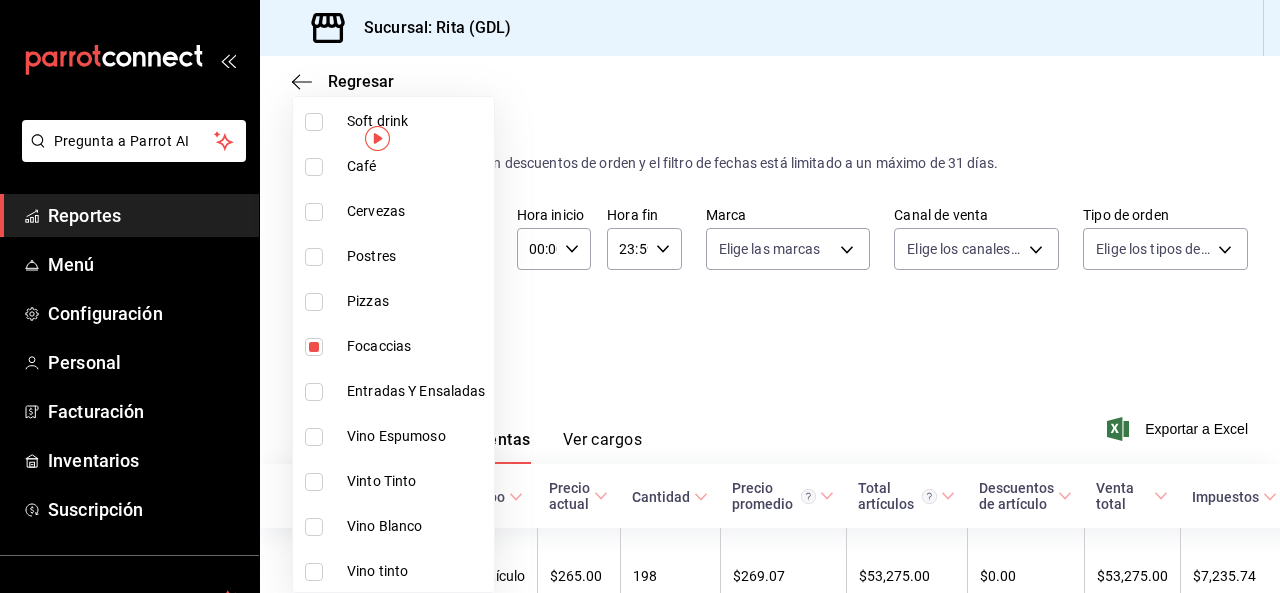 click at bounding box center (314, 347) 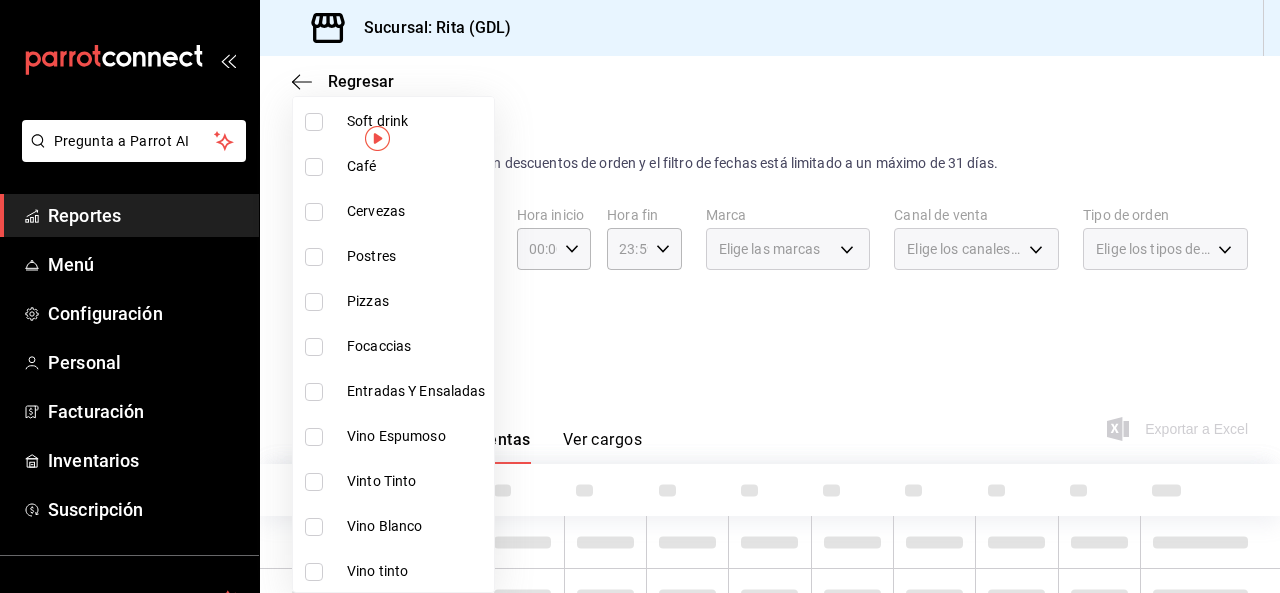 click at bounding box center [314, 392] 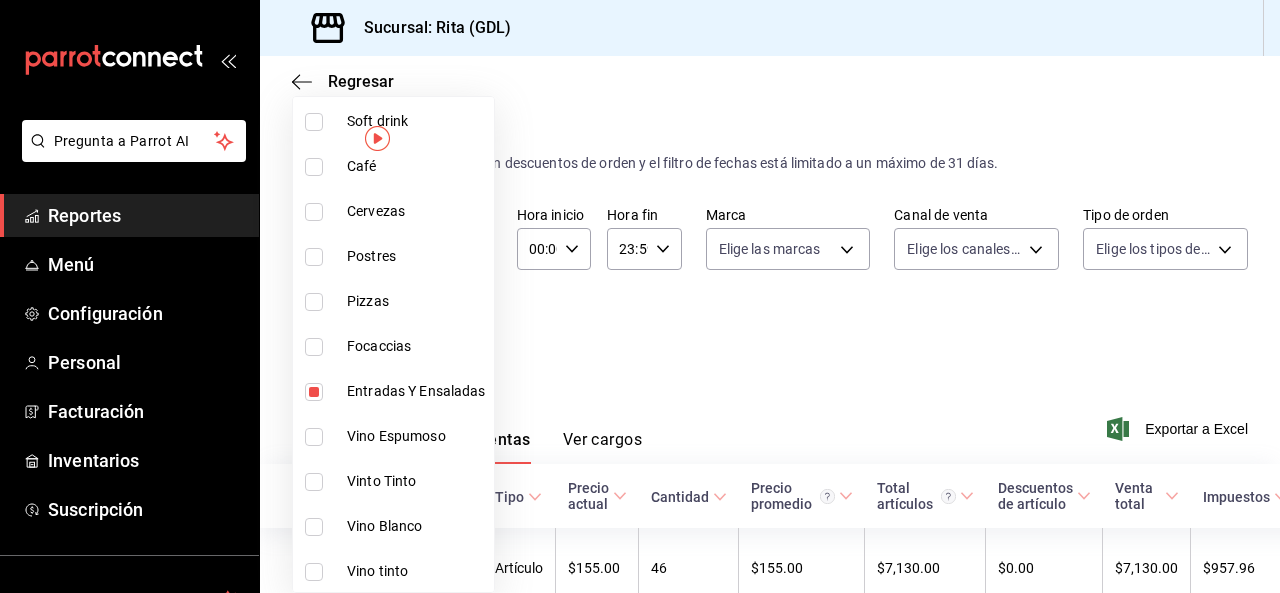 click at bounding box center [640, 296] 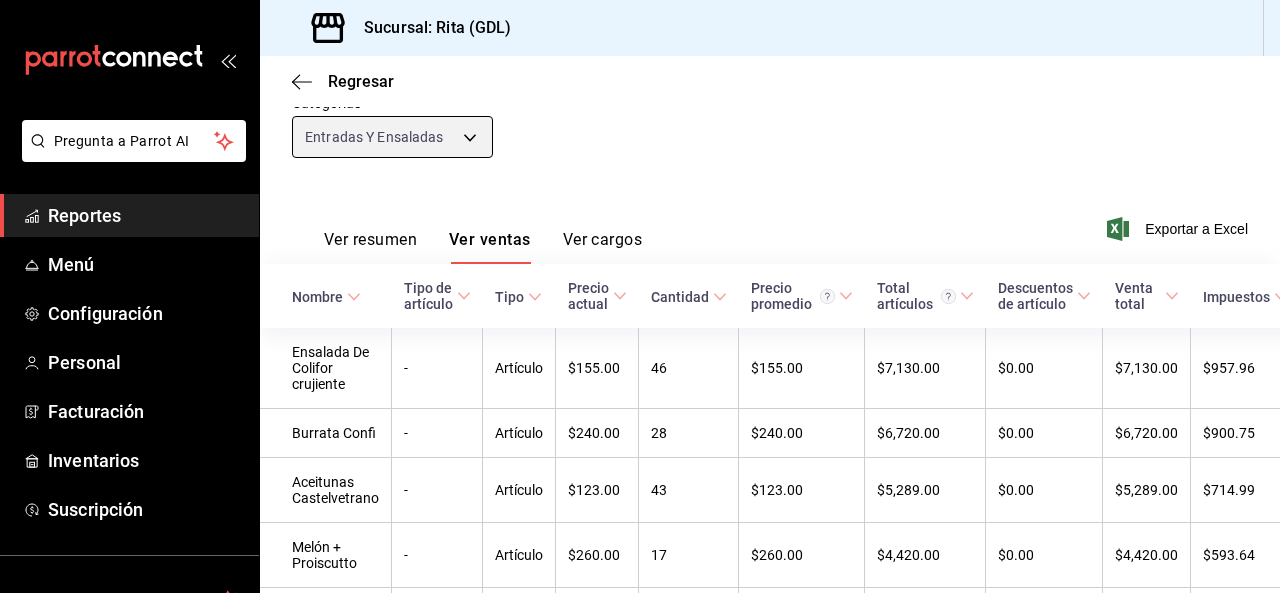 scroll, scrollTop: 400, scrollLeft: 0, axis: vertical 